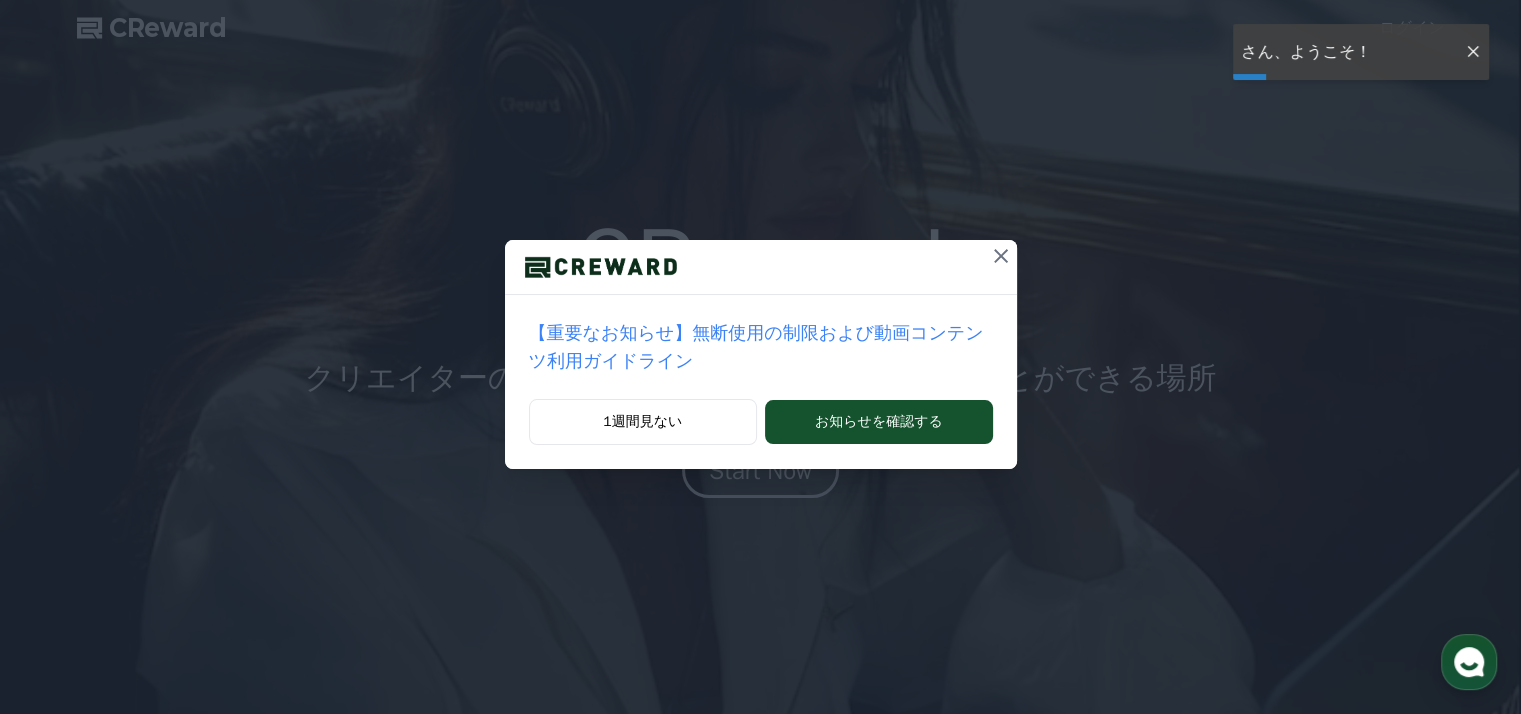 scroll, scrollTop: 0, scrollLeft: 0, axis: both 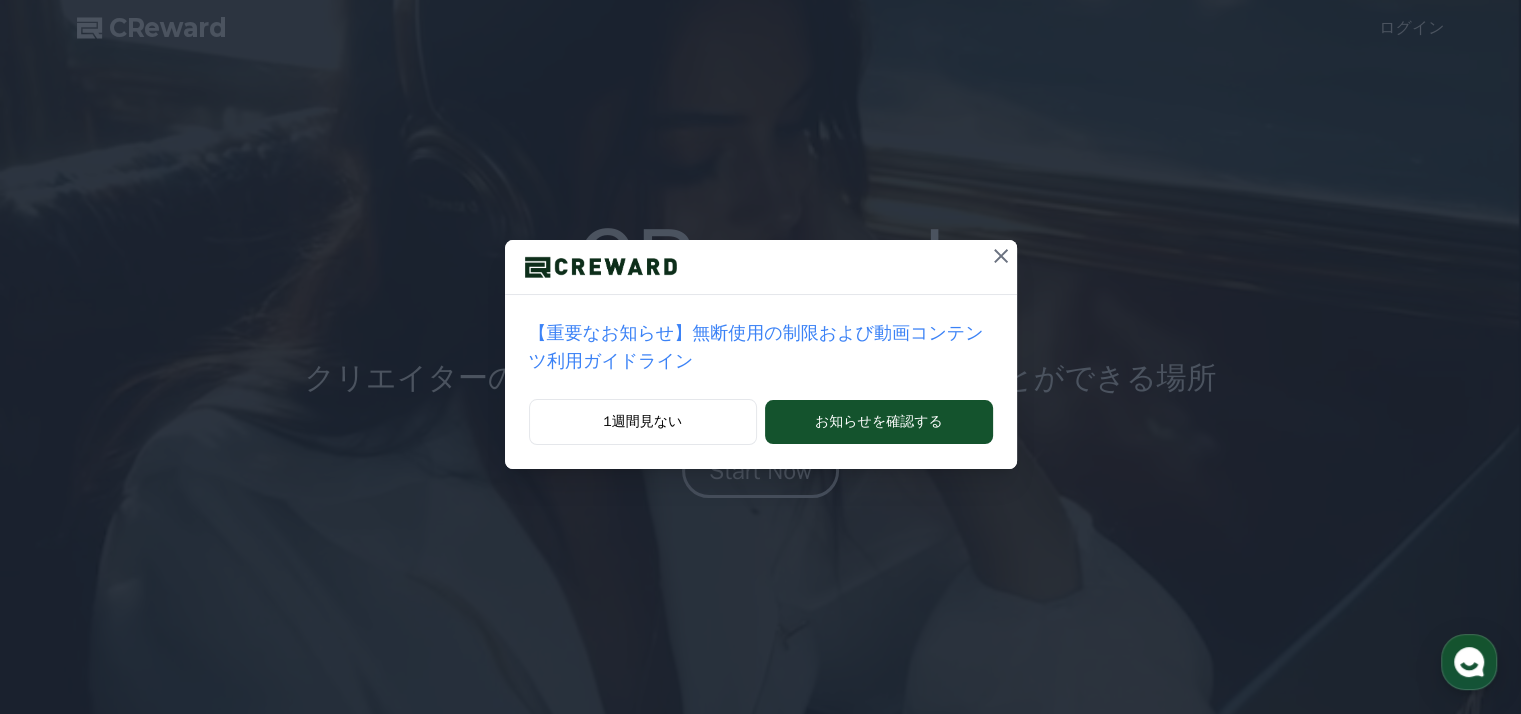 click 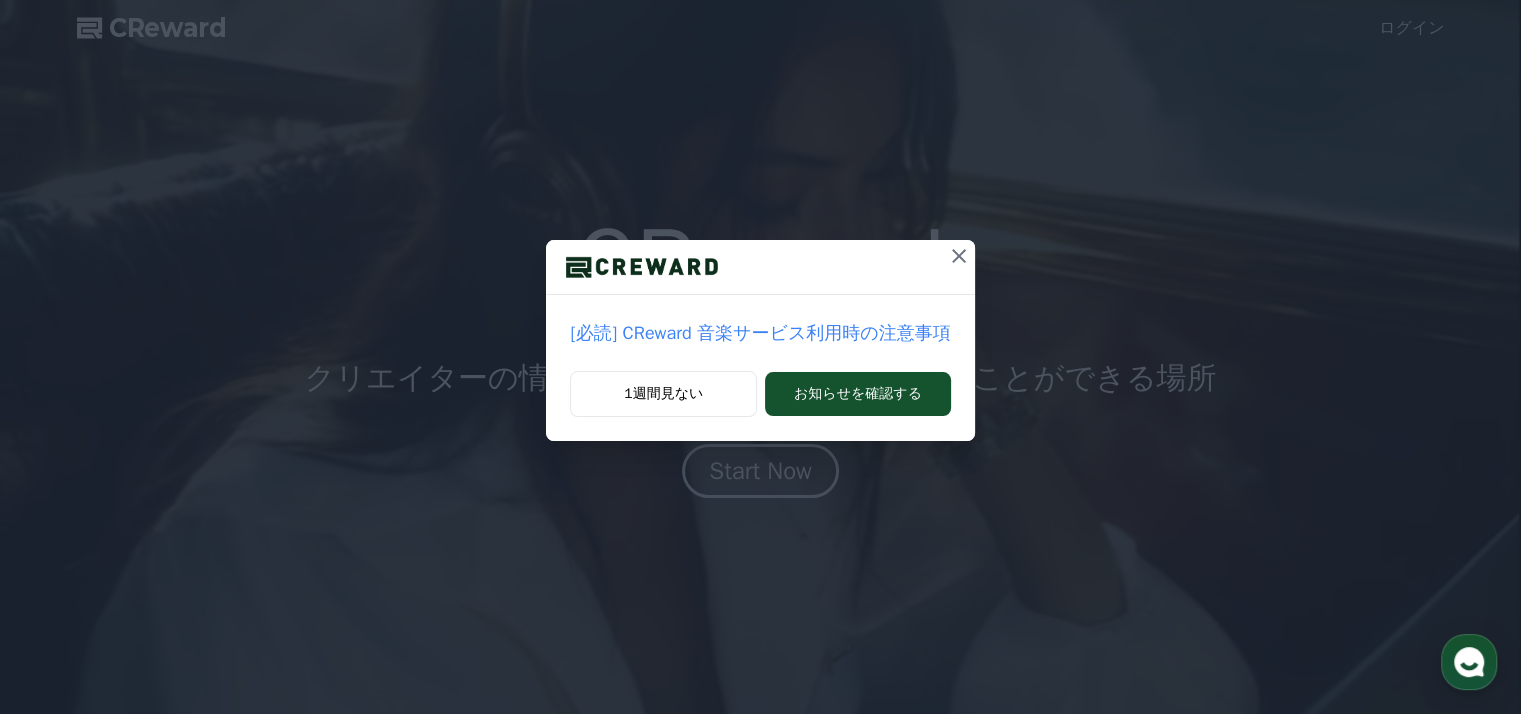 click 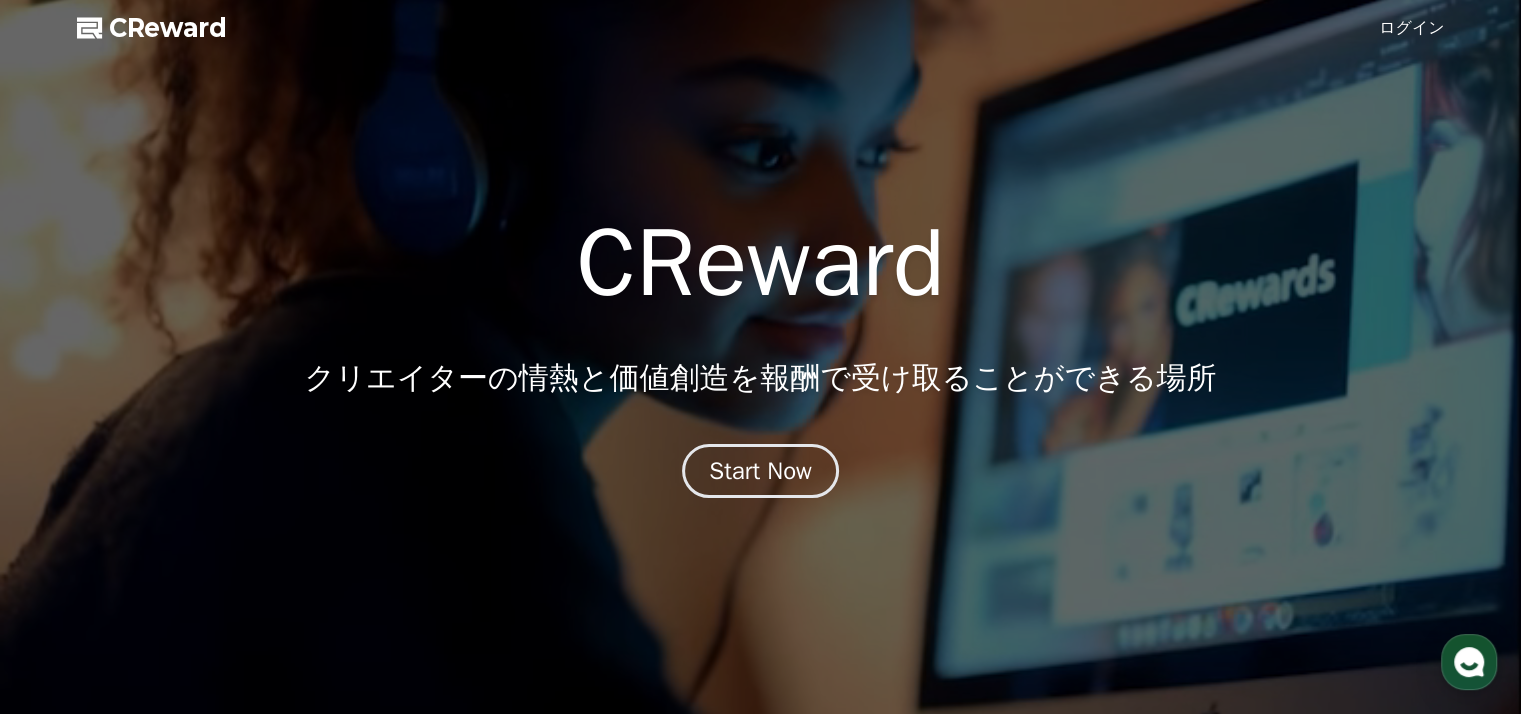 click on "ログイン" at bounding box center (1412, 28) 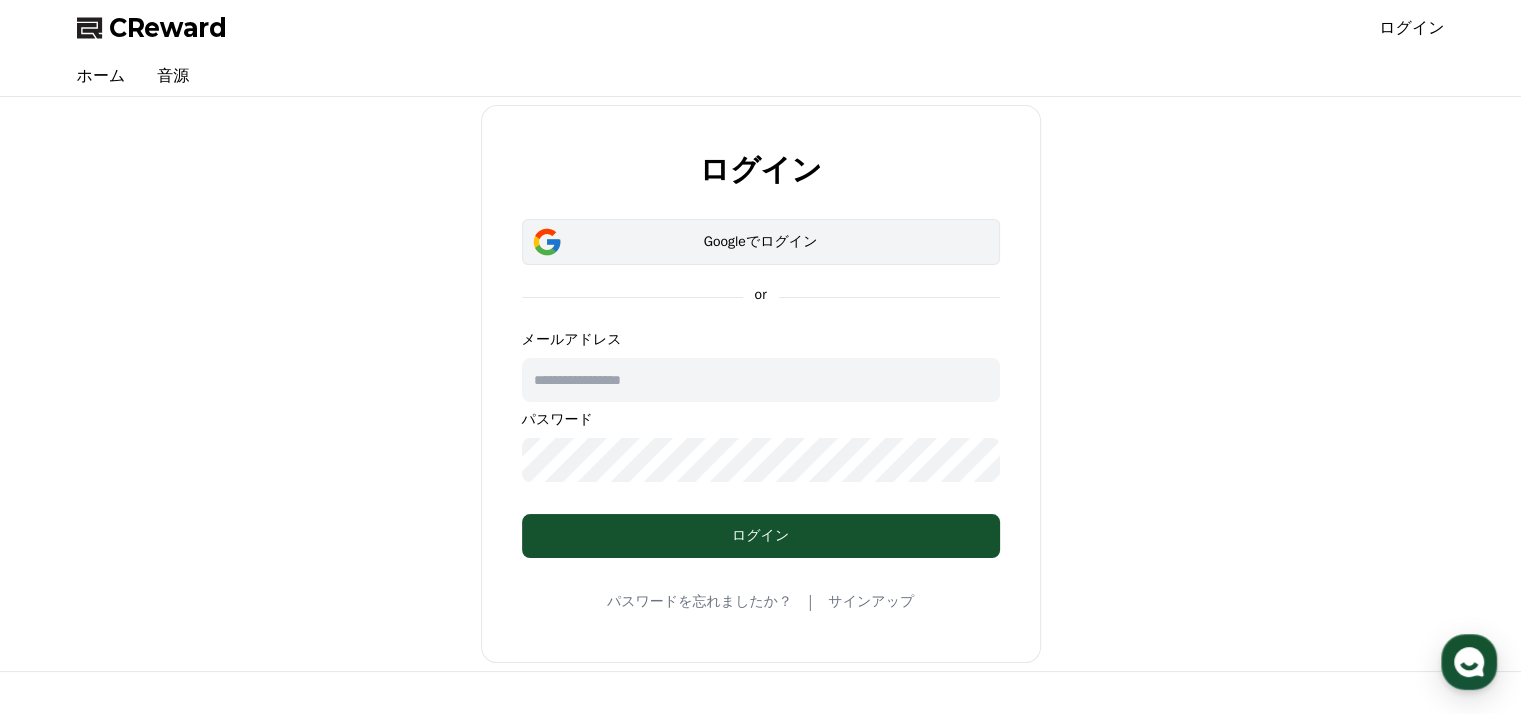 click at bounding box center (547, 242) 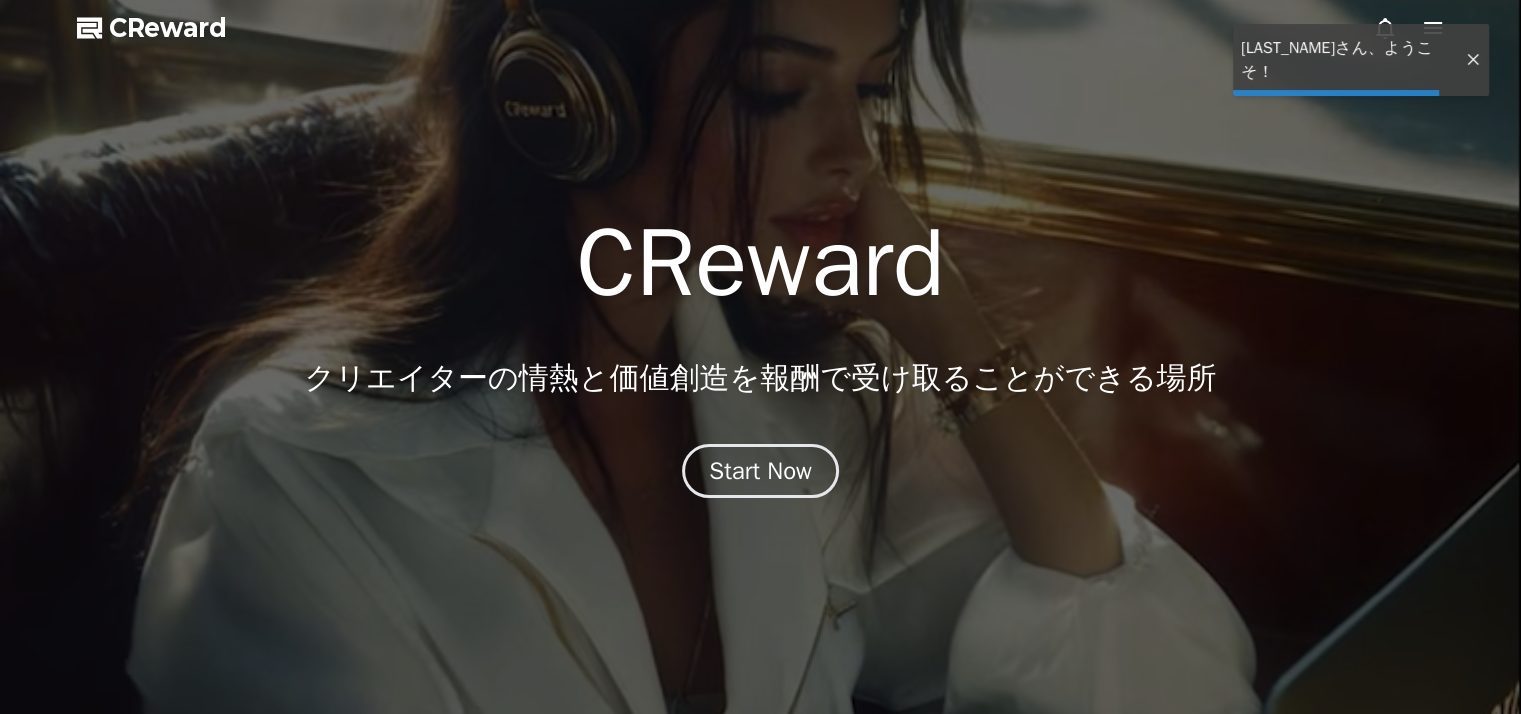scroll, scrollTop: 0, scrollLeft: 0, axis: both 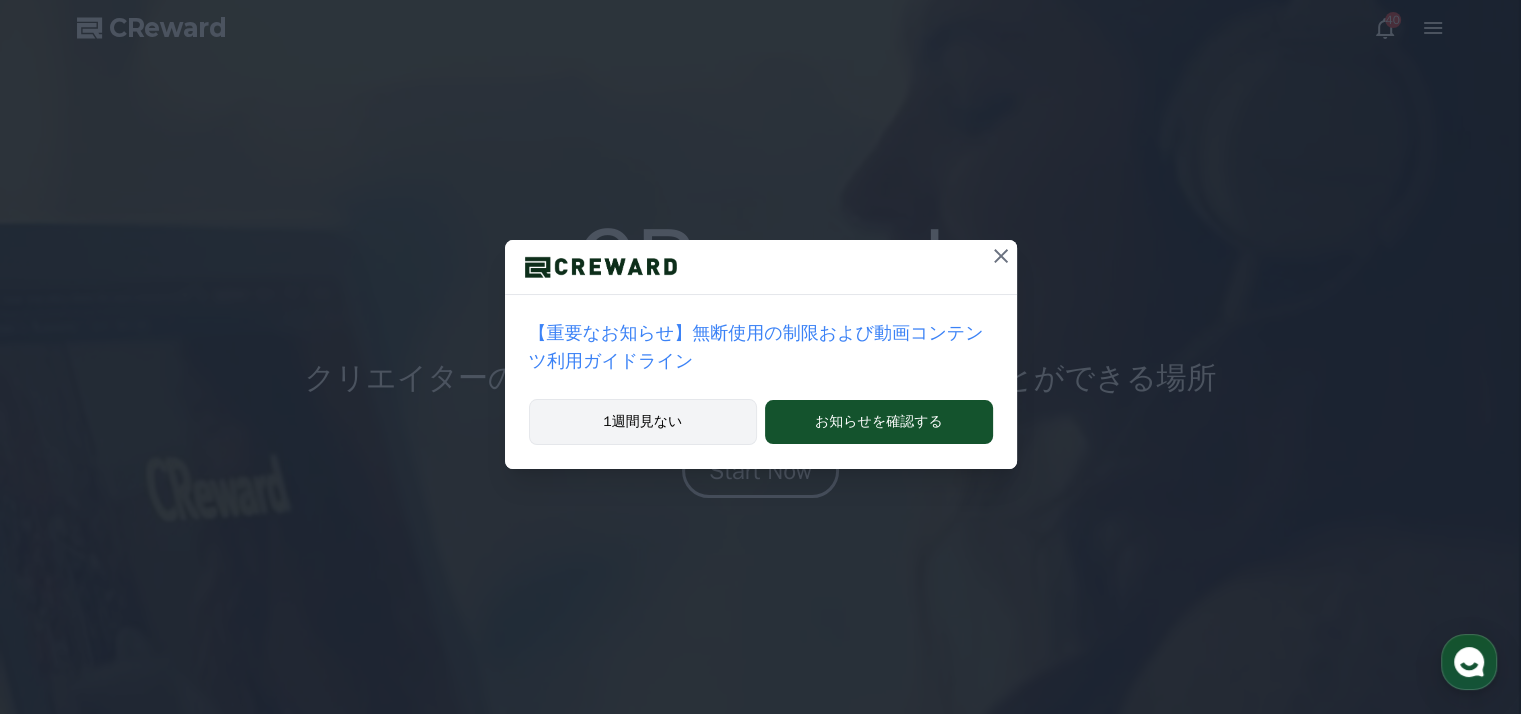 click on "1週間見ない" at bounding box center [643, 422] 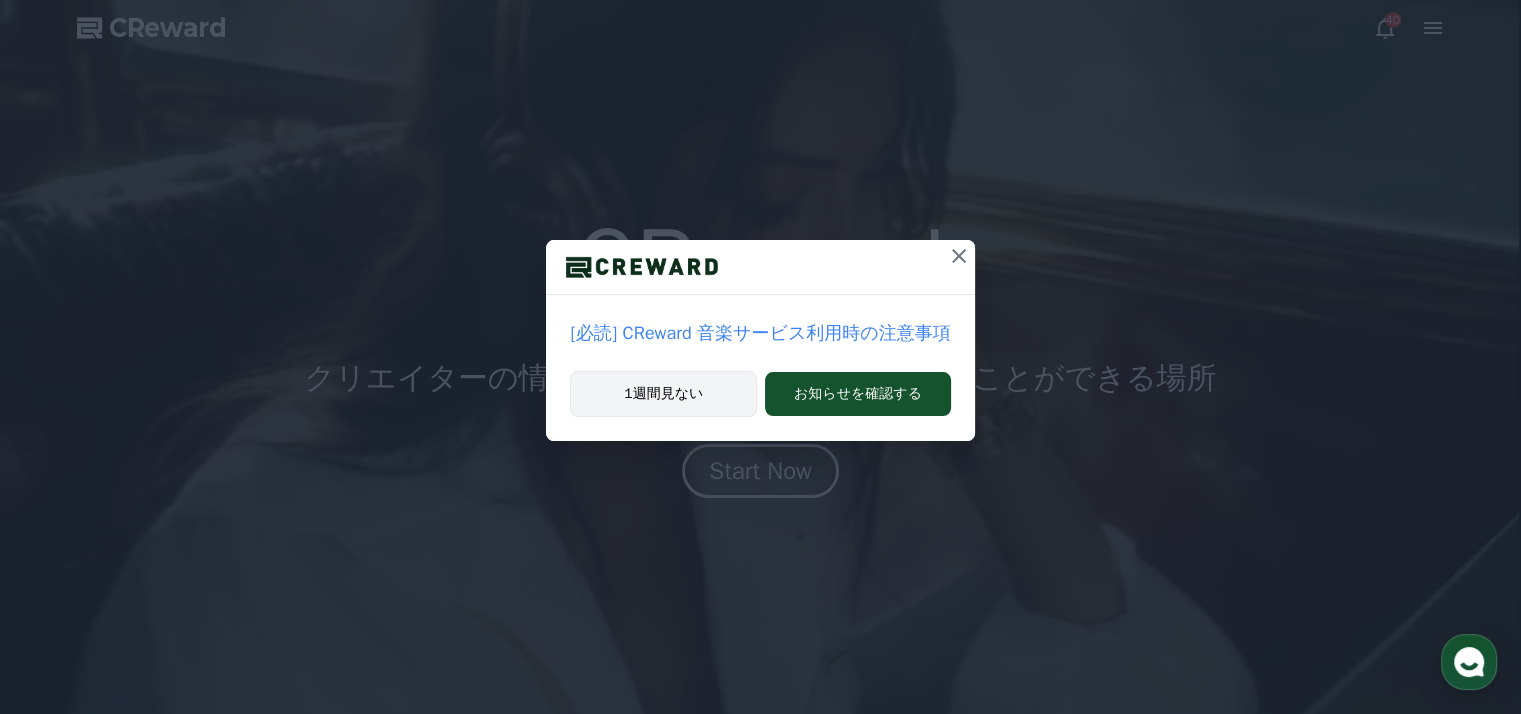 click on "1週間見ない" at bounding box center [663, 394] 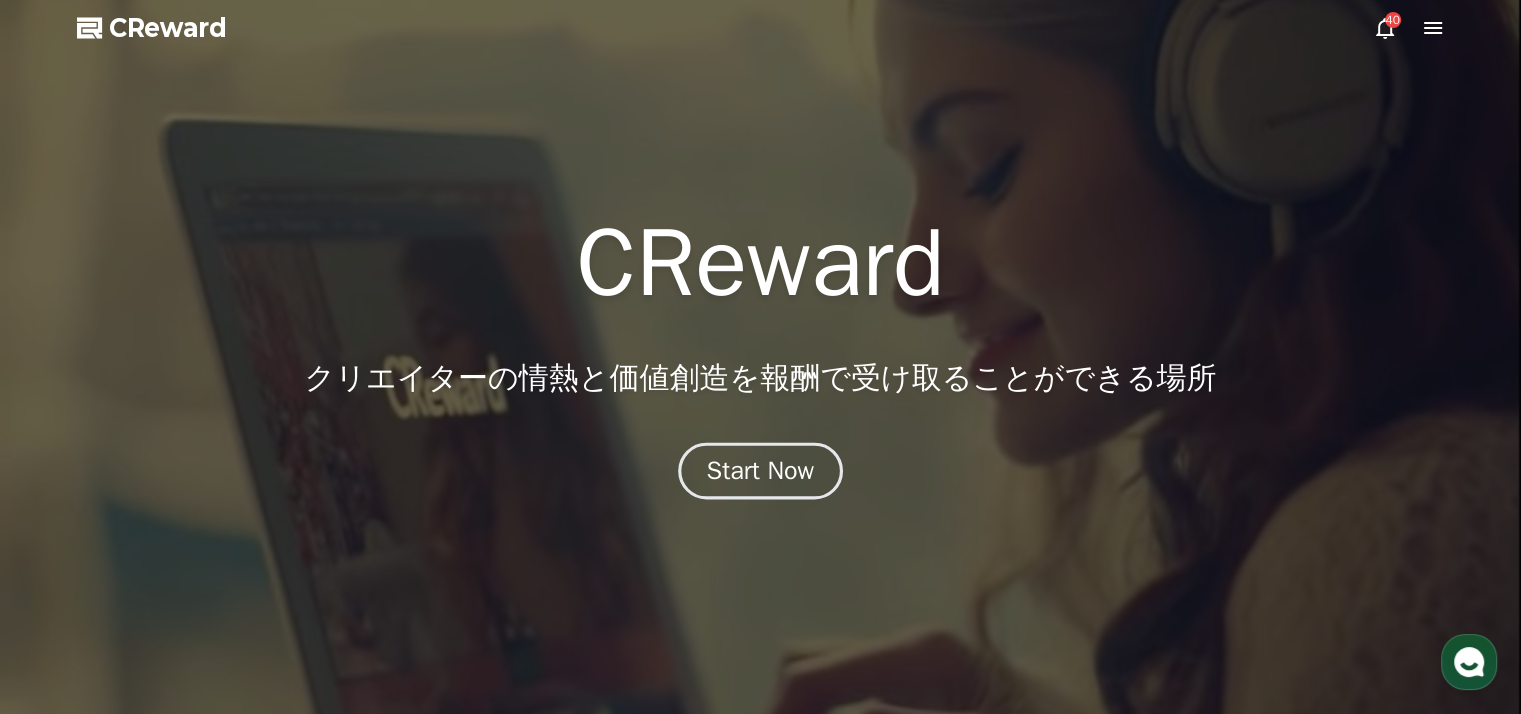 click on "Start Now" at bounding box center (761, 471) 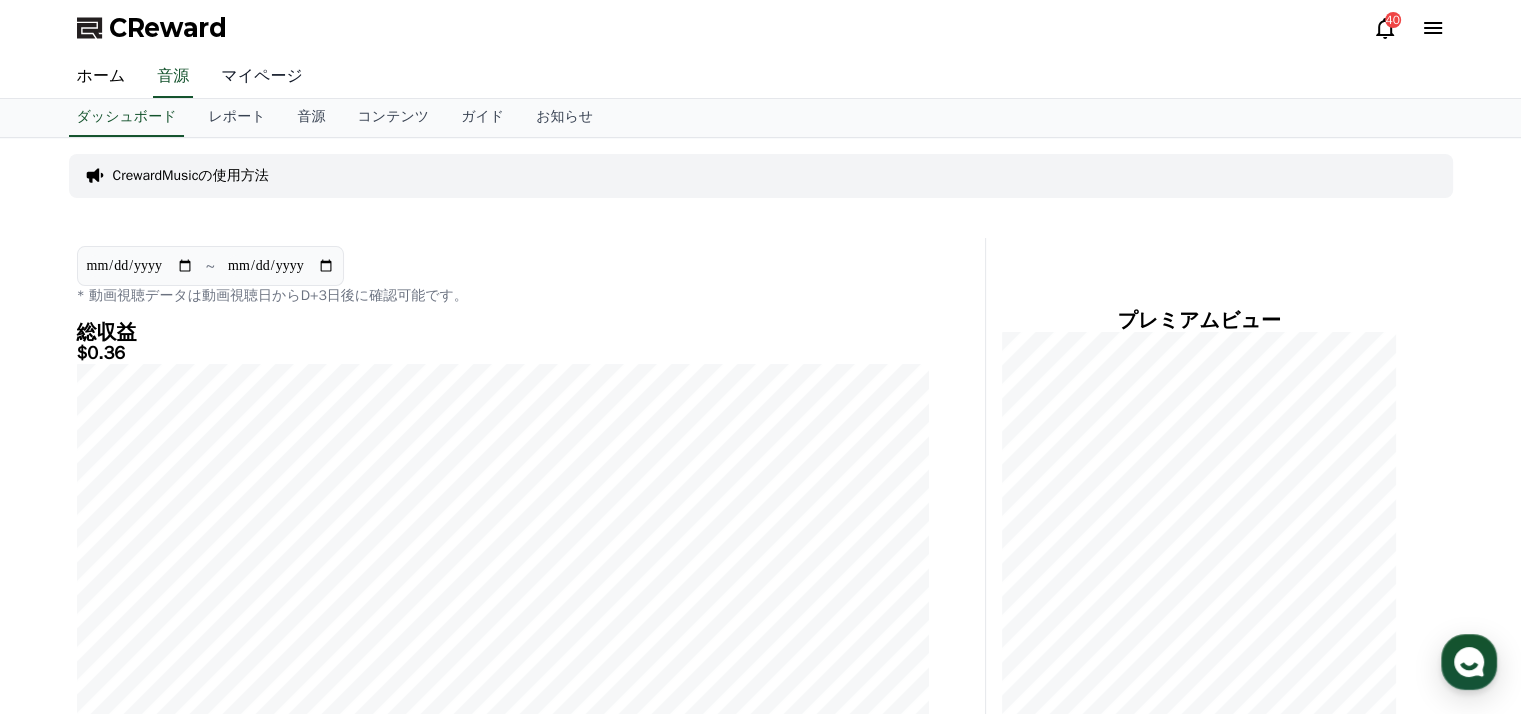 click on "マイページ" at bounding box center [262, 77] 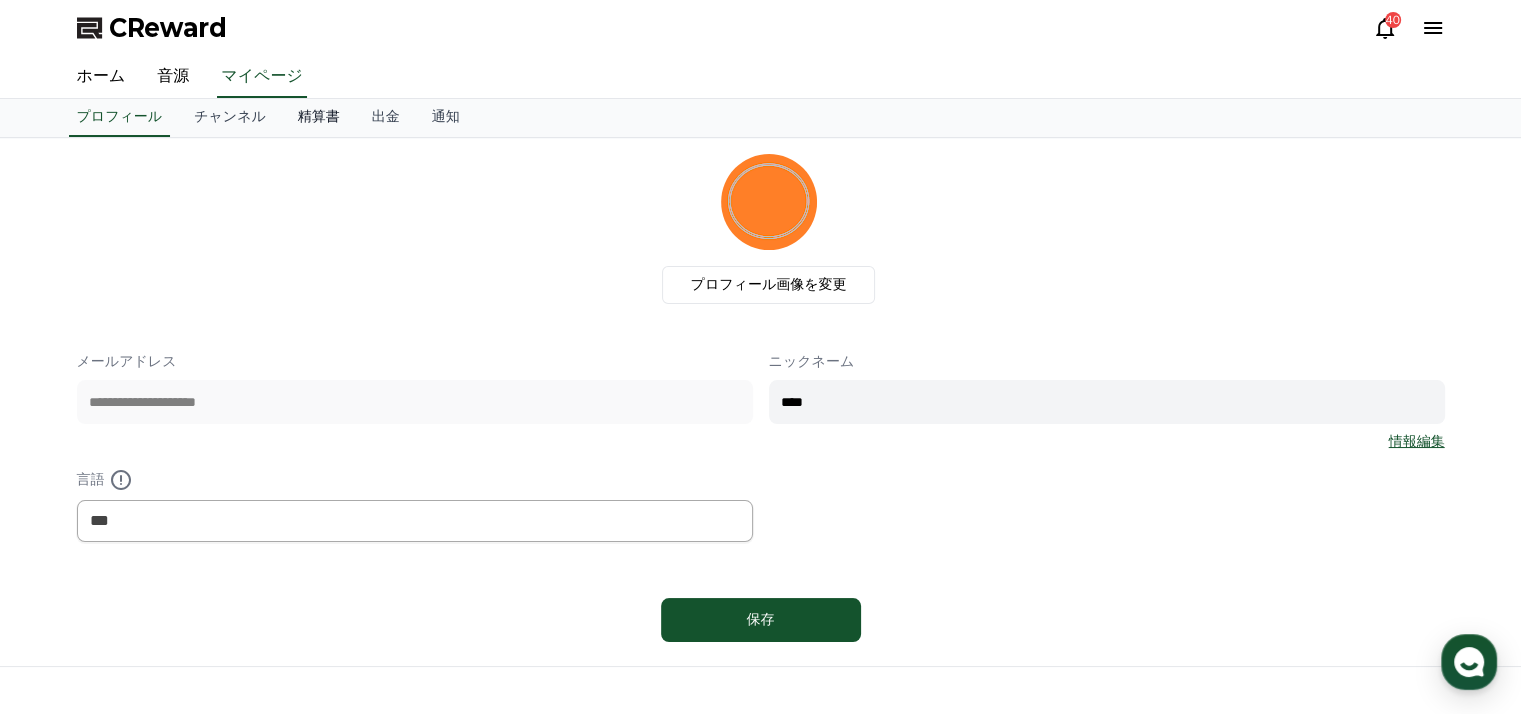click on "精算書" at bounding box center (319, 118) 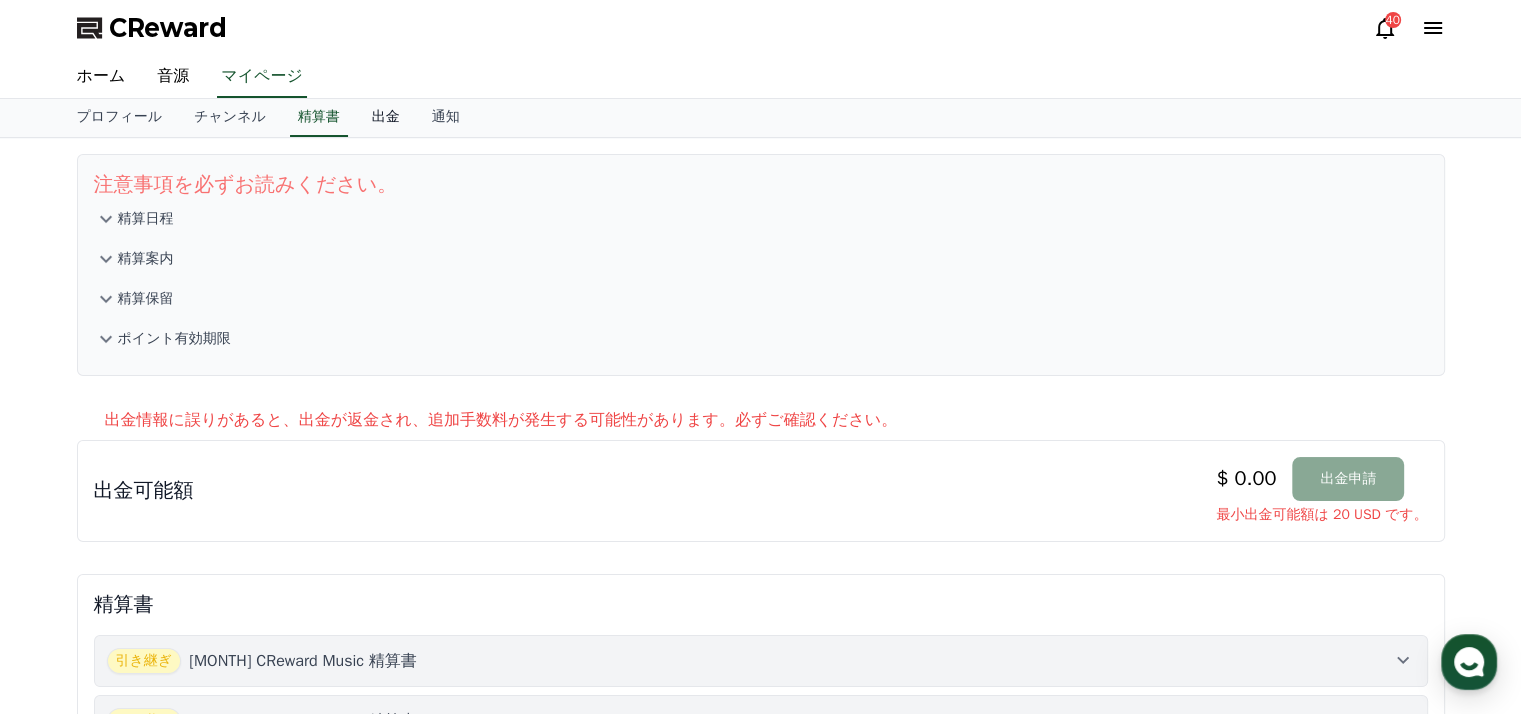 click on "出金" at bounding box center [386, 118] 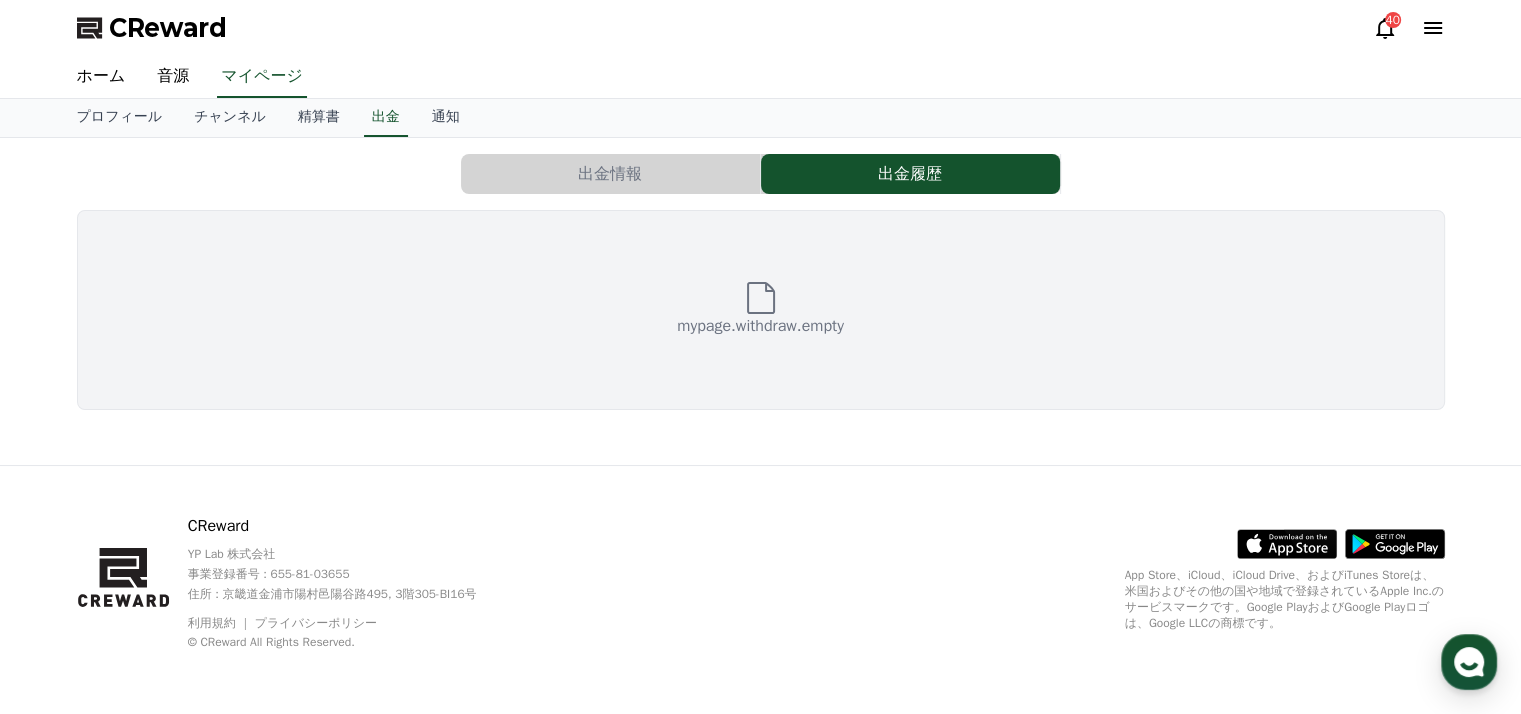 click on "出金情報" at bounding box center [610, 174] 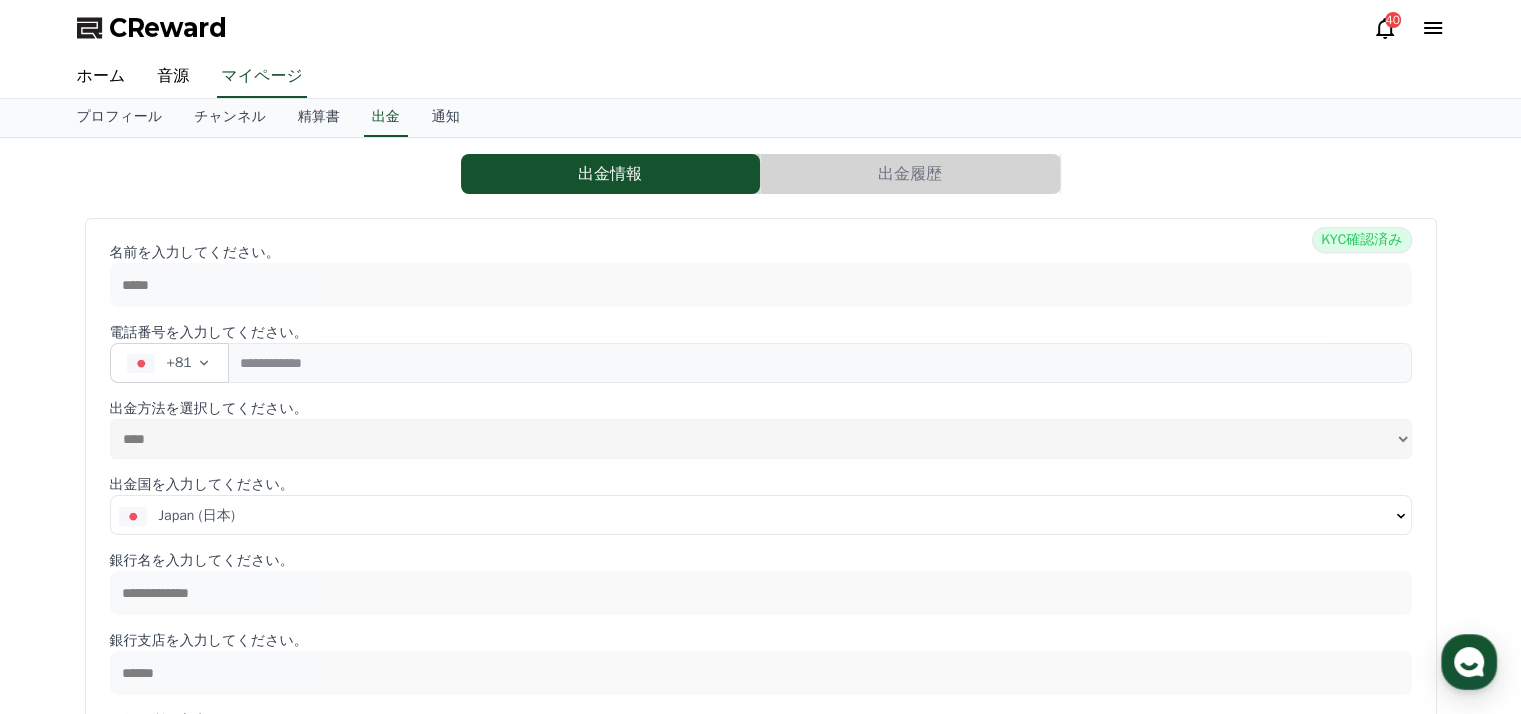 click on "出金履歴" at bounding box center (910, 174) 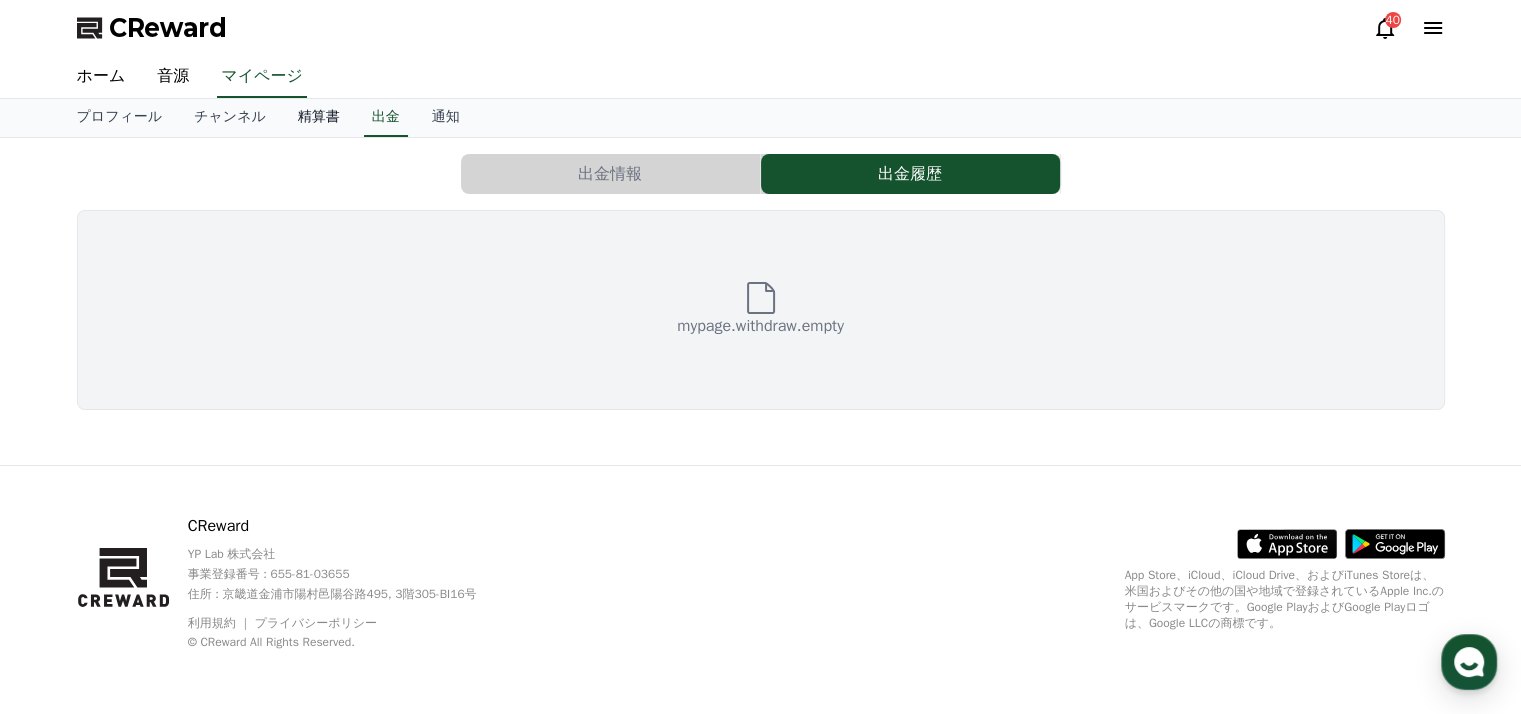 click on "精算書" at bounding box center [319, 118] 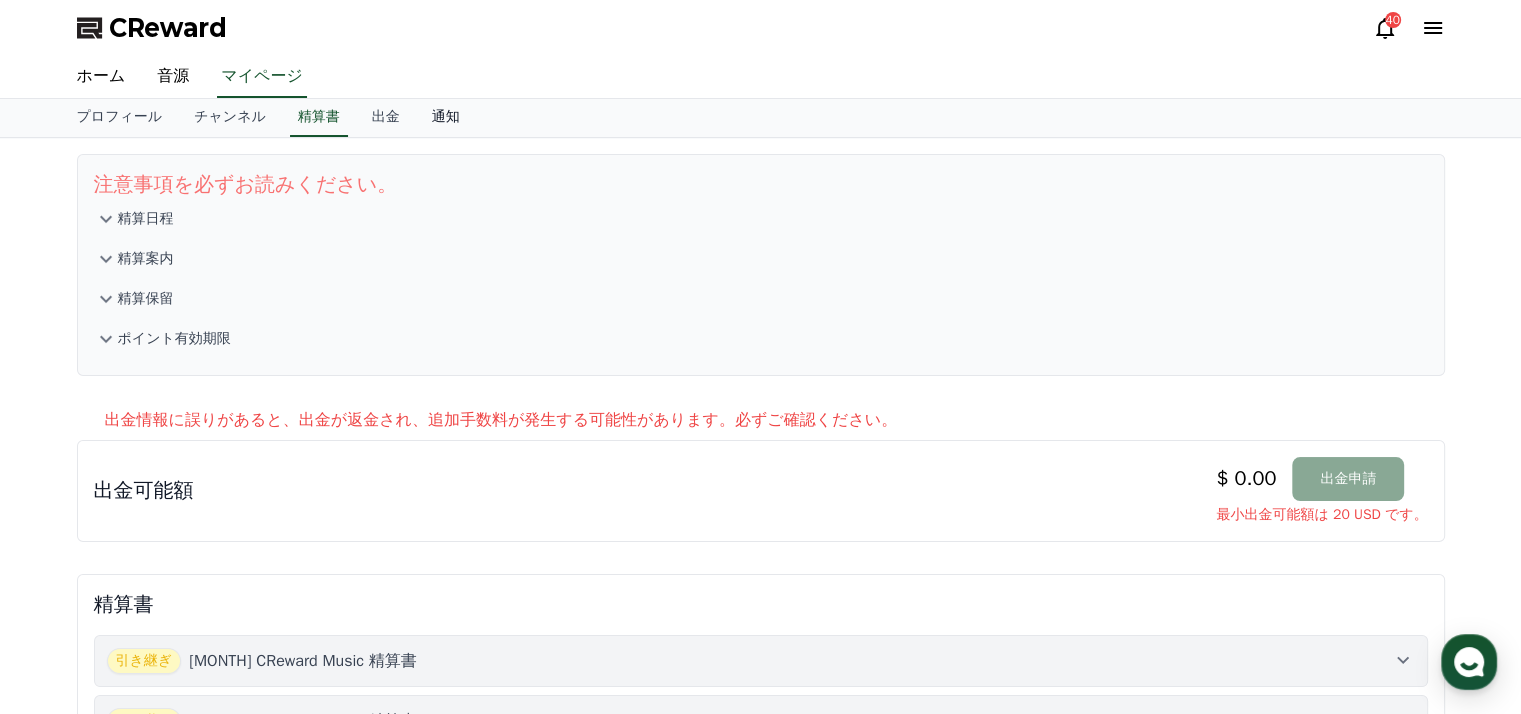 click on "通知" at bounding box center [446, 118] 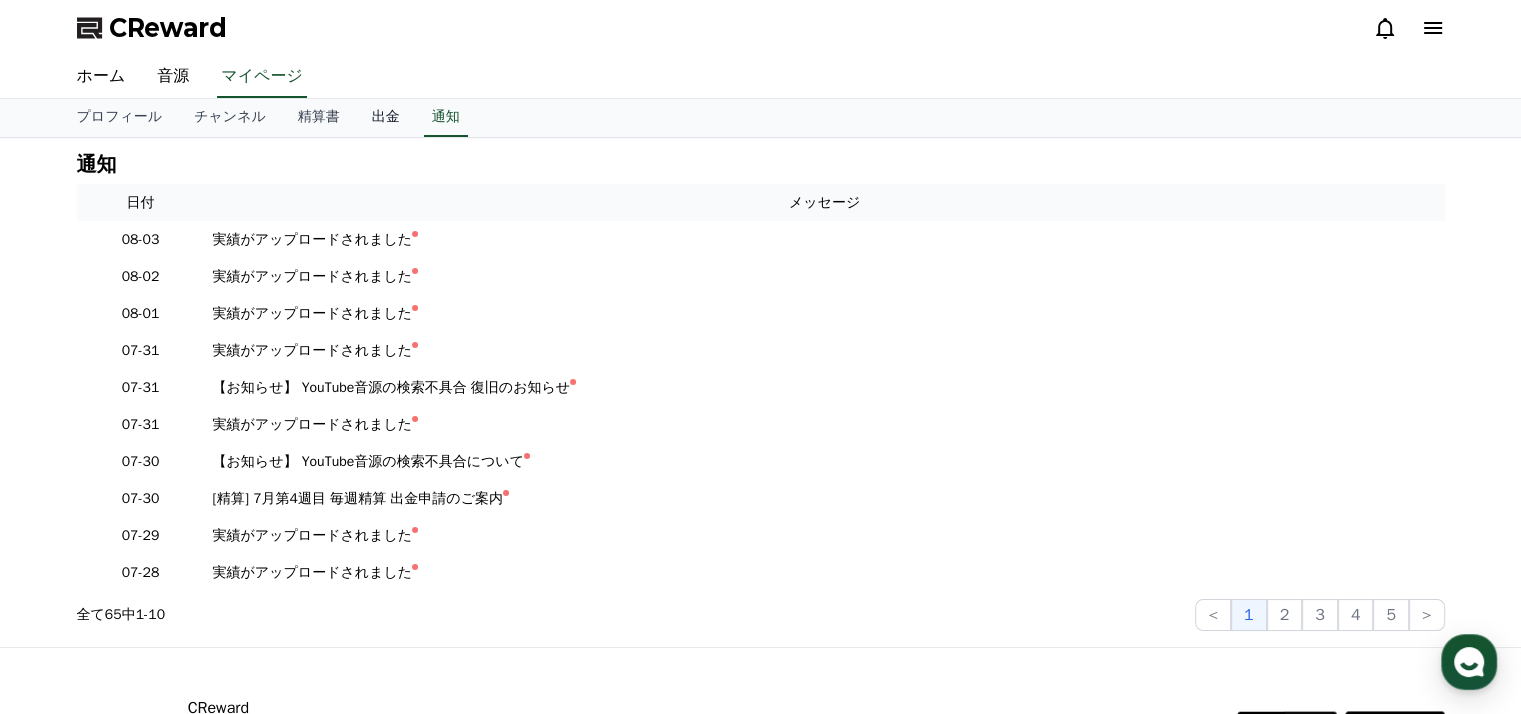 click on "出金" at bounding box center (386, 118) 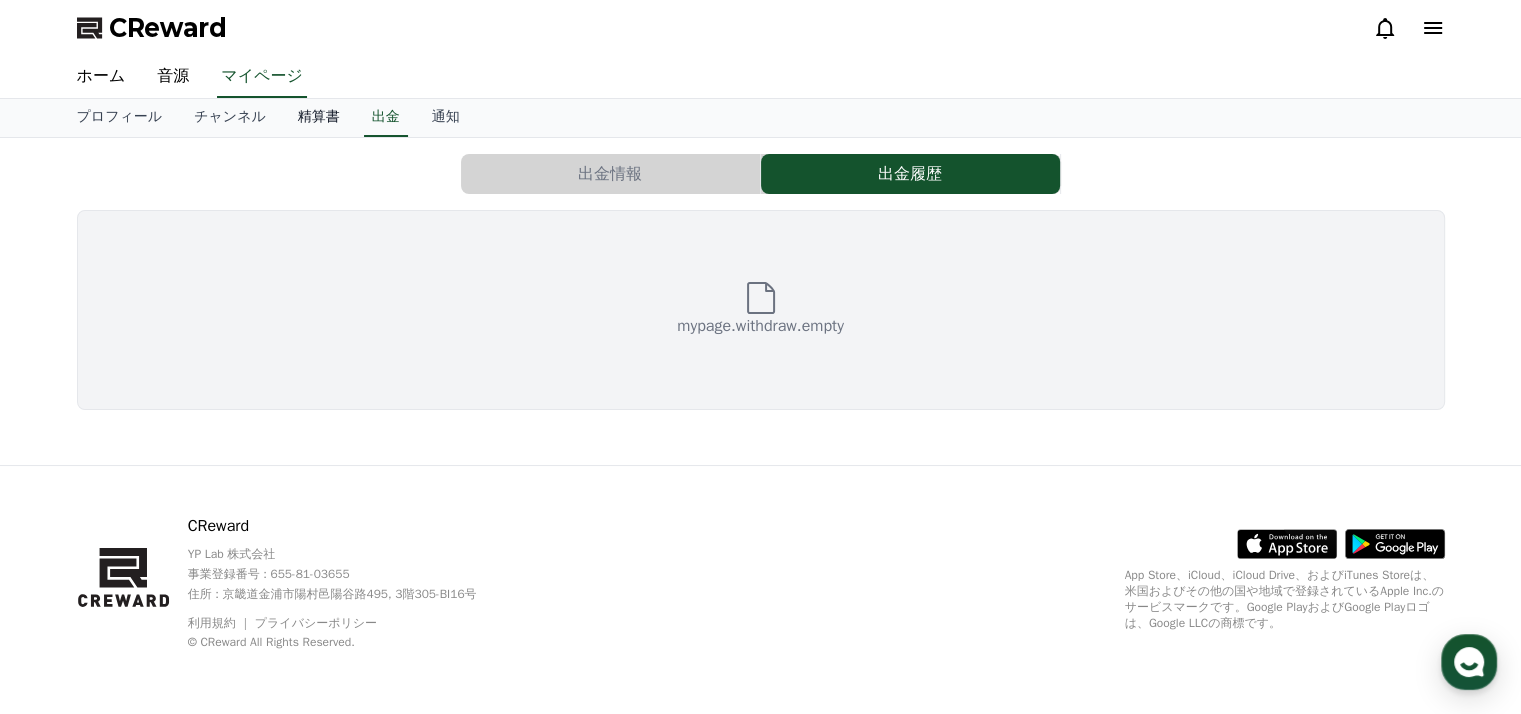 click on "精算書" at bounding box center [319, 118] 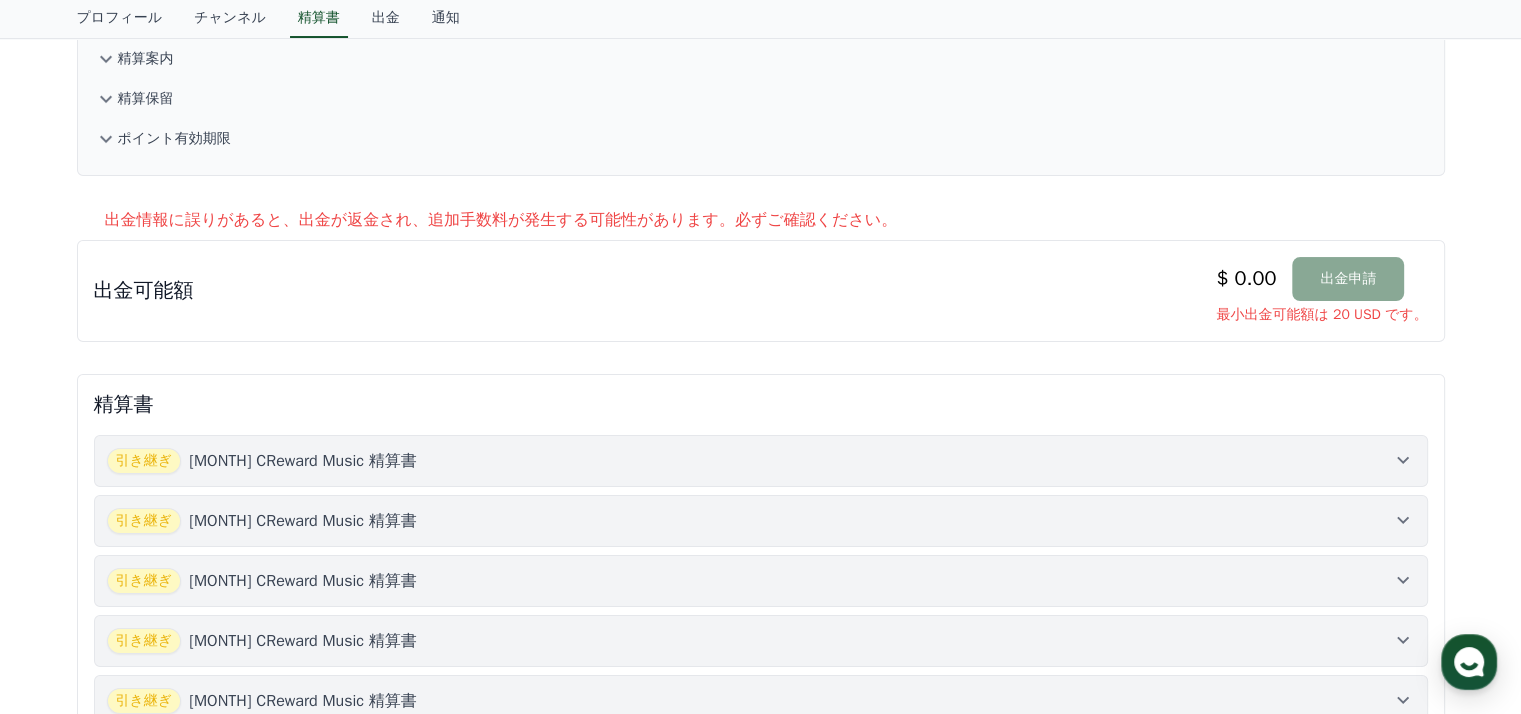 scroll, scrollTop: 0, scrollLeft: 0, axis: both 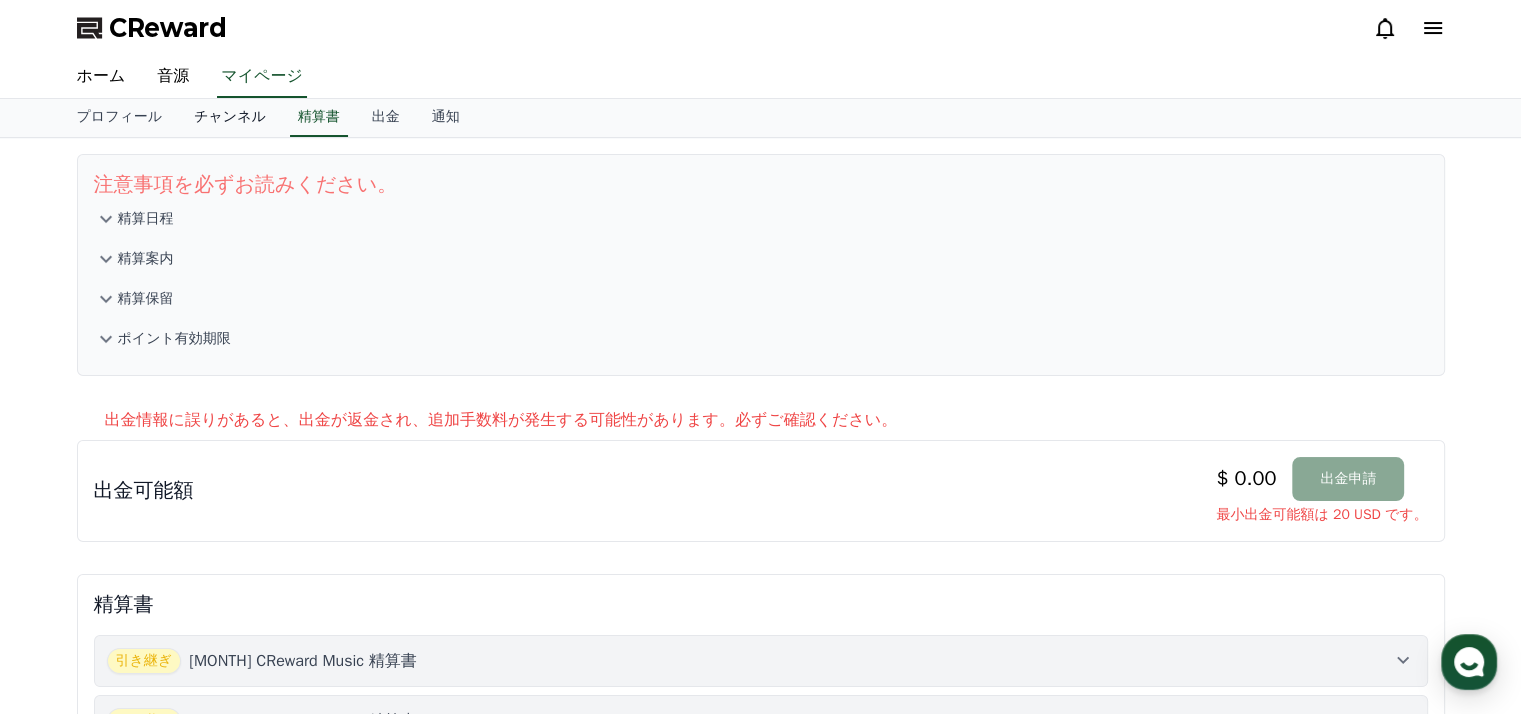 click on "チャンネル" at bounding box center [230, 118] 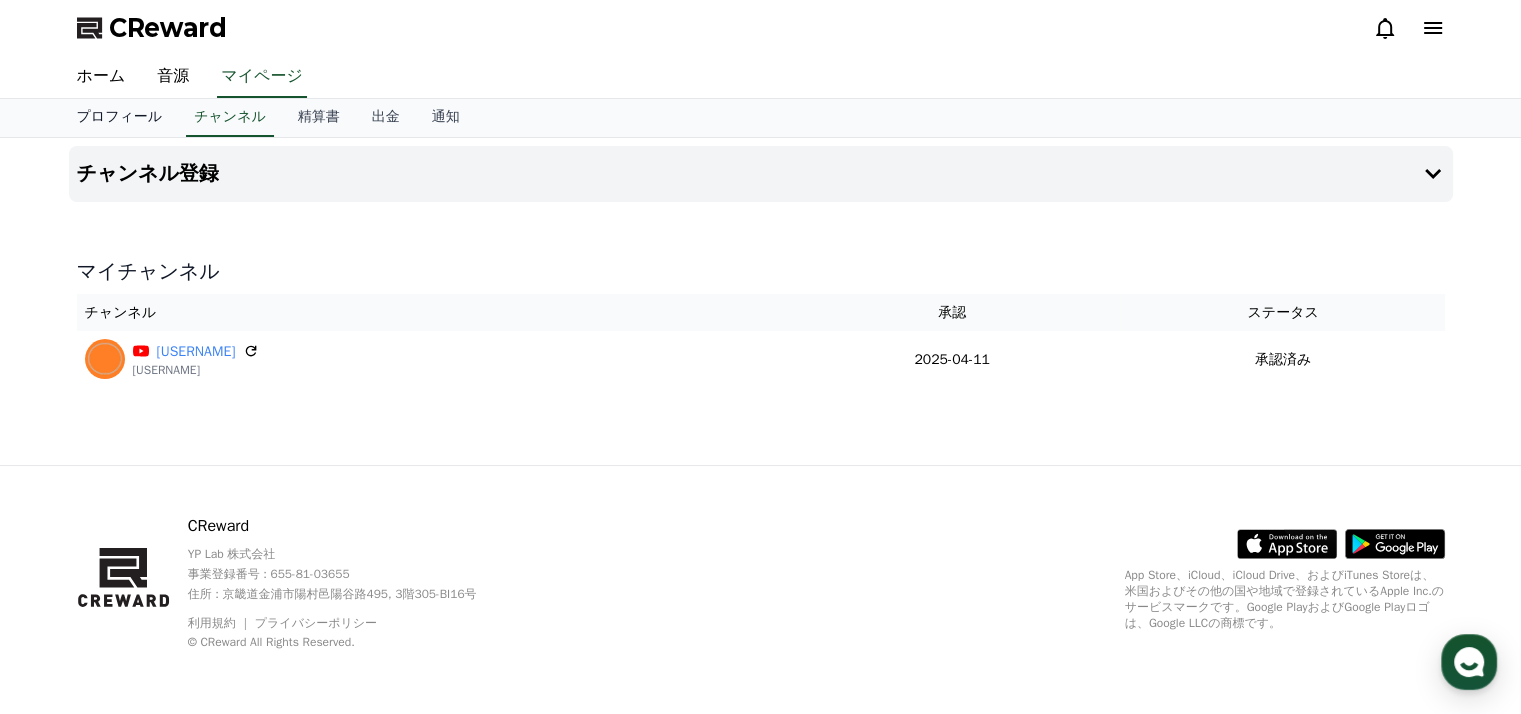 click on "プロフィール" at bounding box center [120, 118] 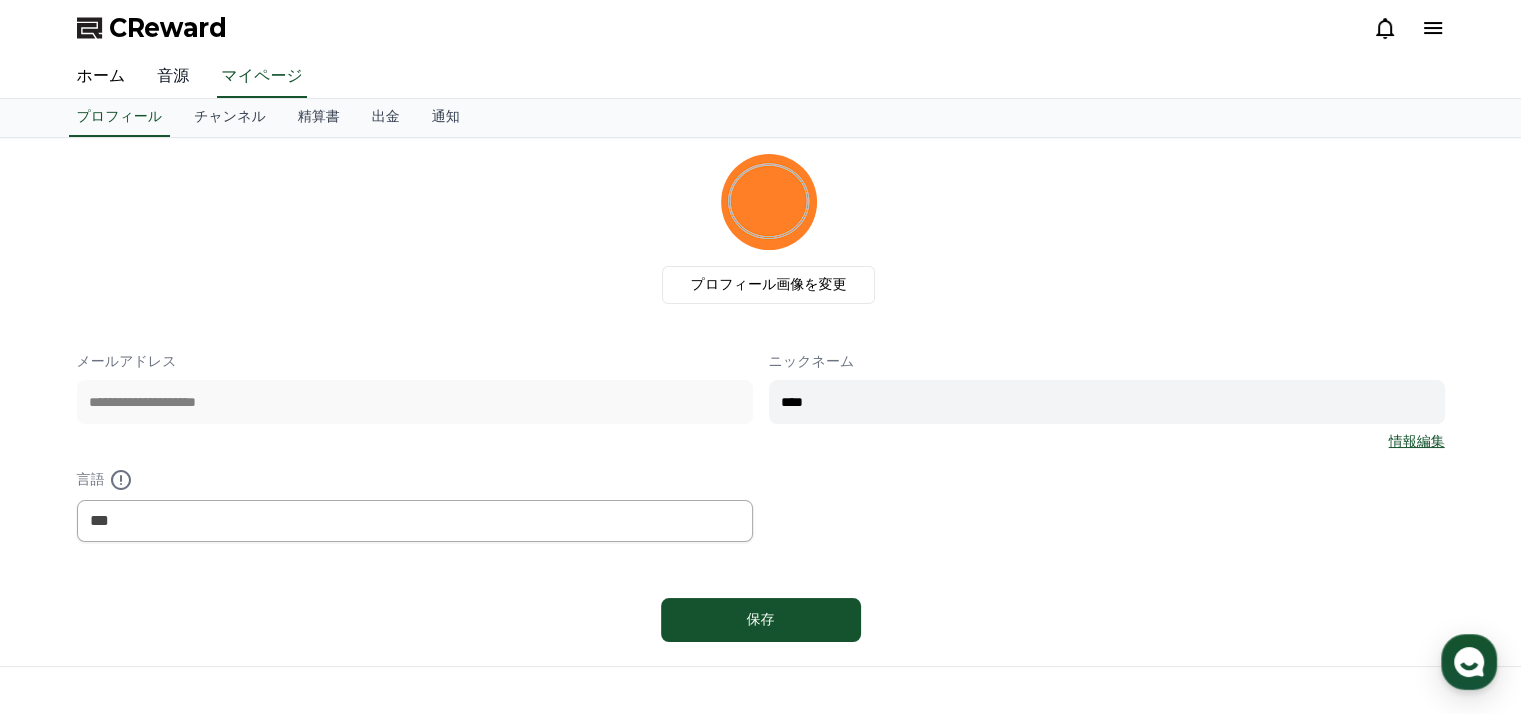 click on "音源" at bounding box center [173, 77] 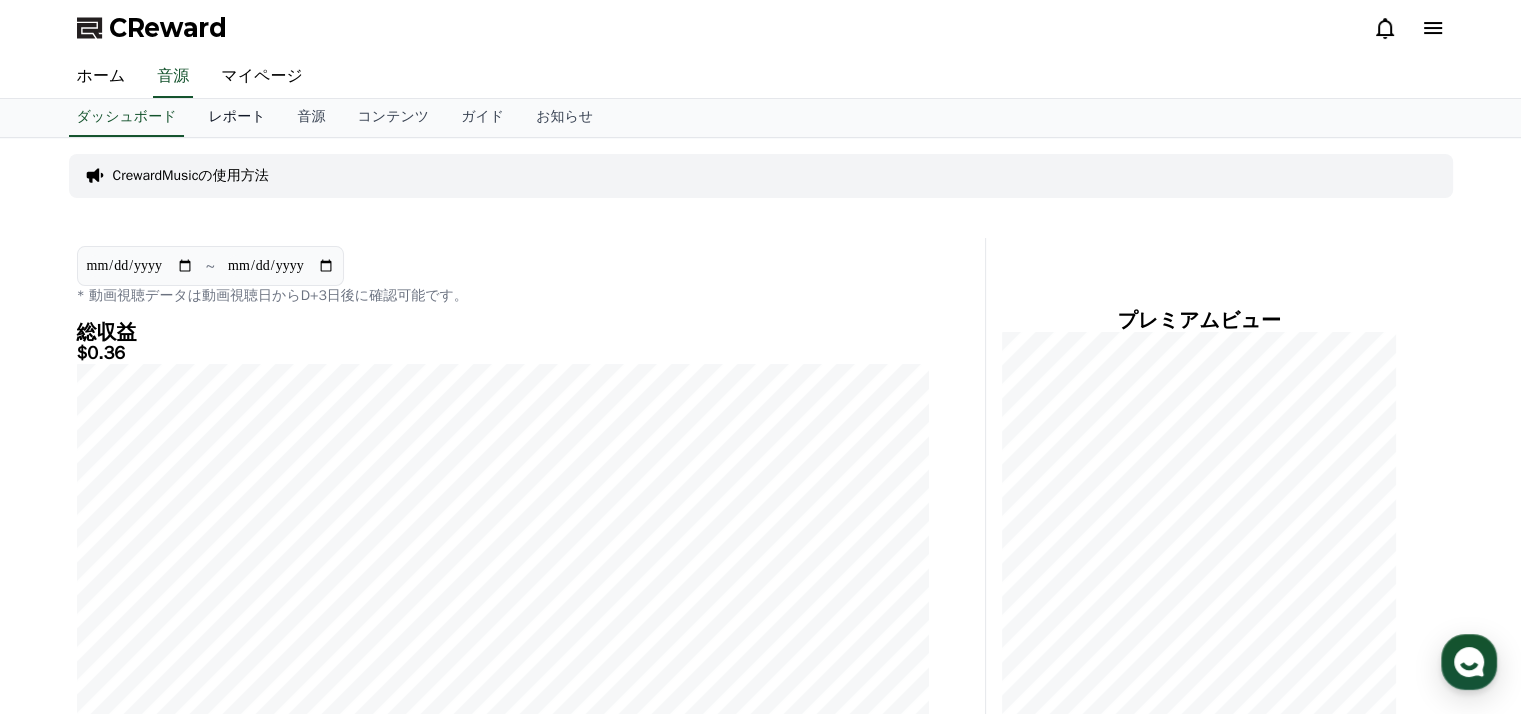 click on "レポート" at bounding box center [236, 118] 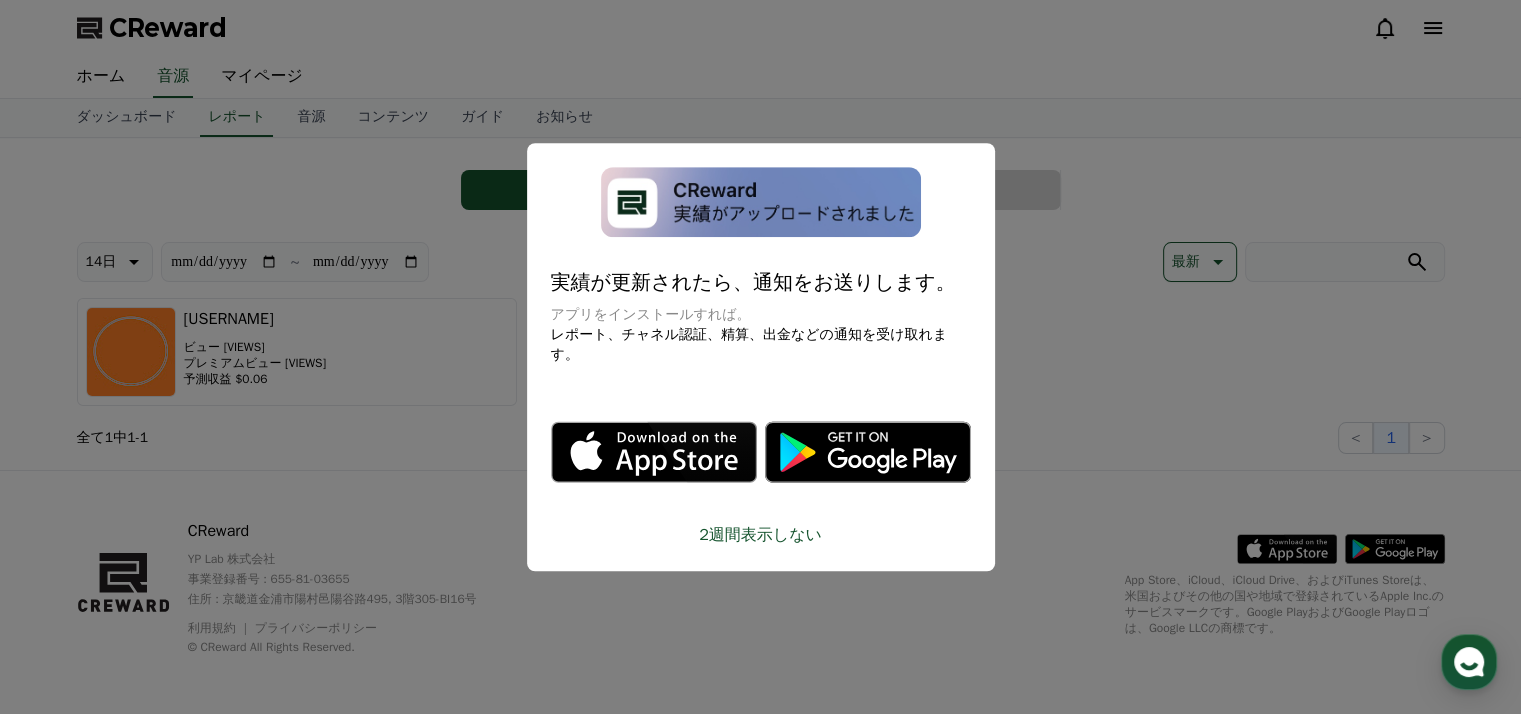 click on "2週間表示しない" at bounding box center [761, 535] 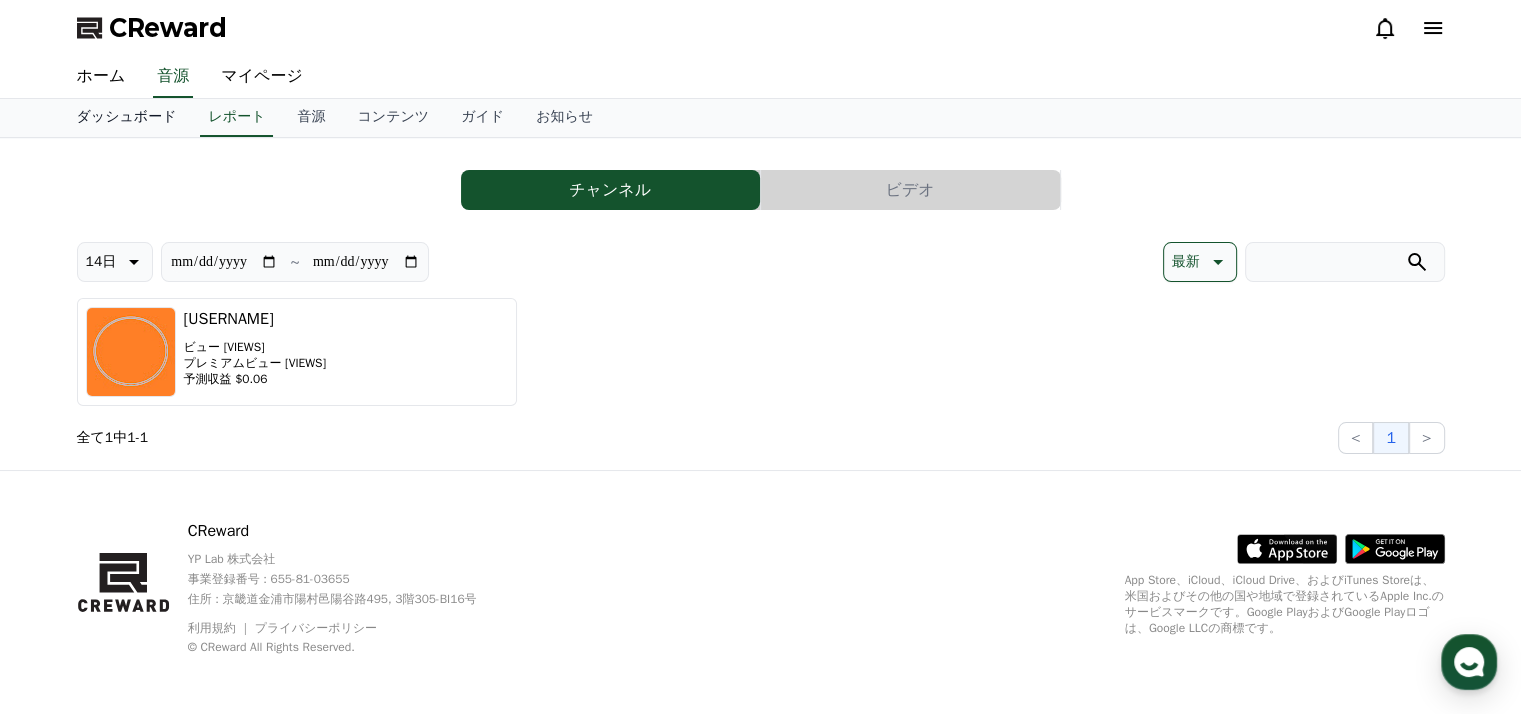 click on "ダッシュボード" at bounding box center (127, 118) 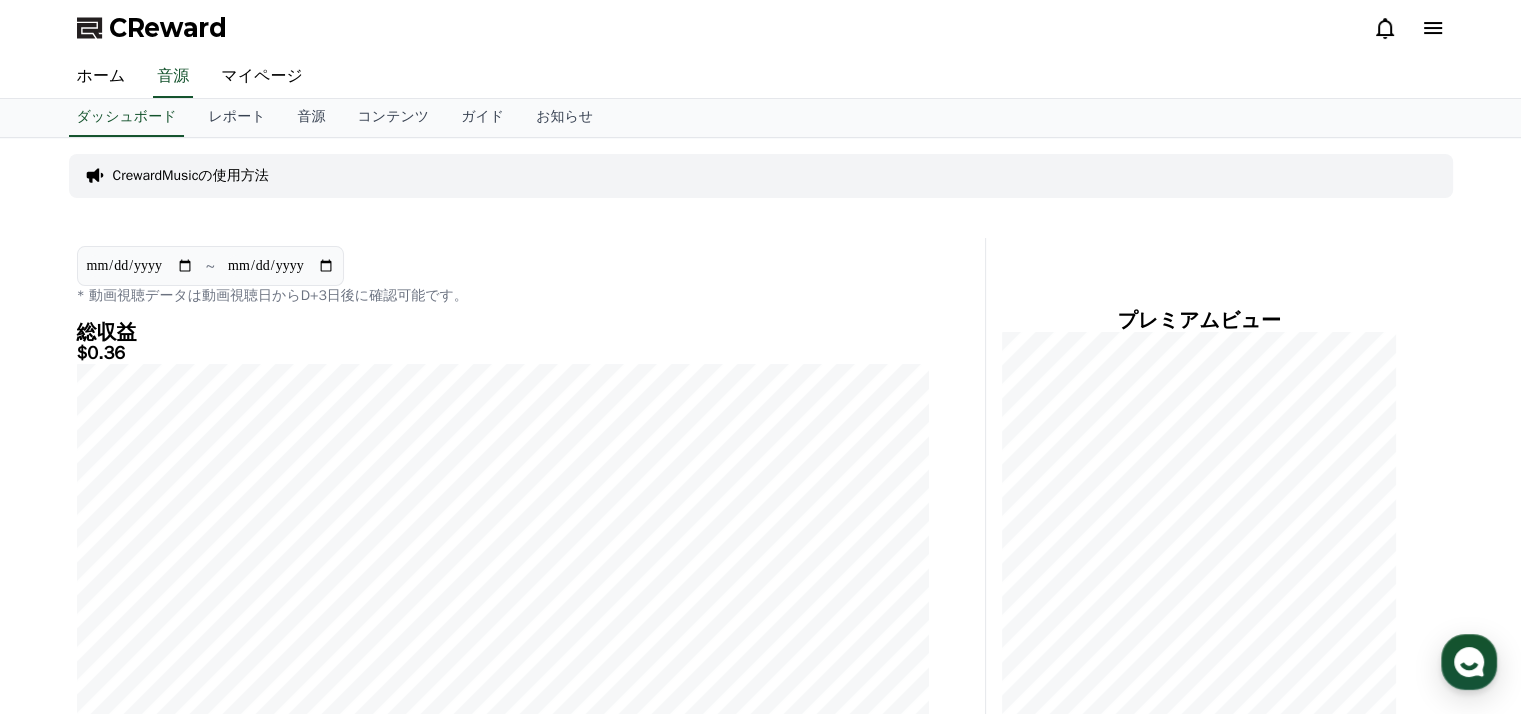 click on "**********" at bounding box center [140, 266] 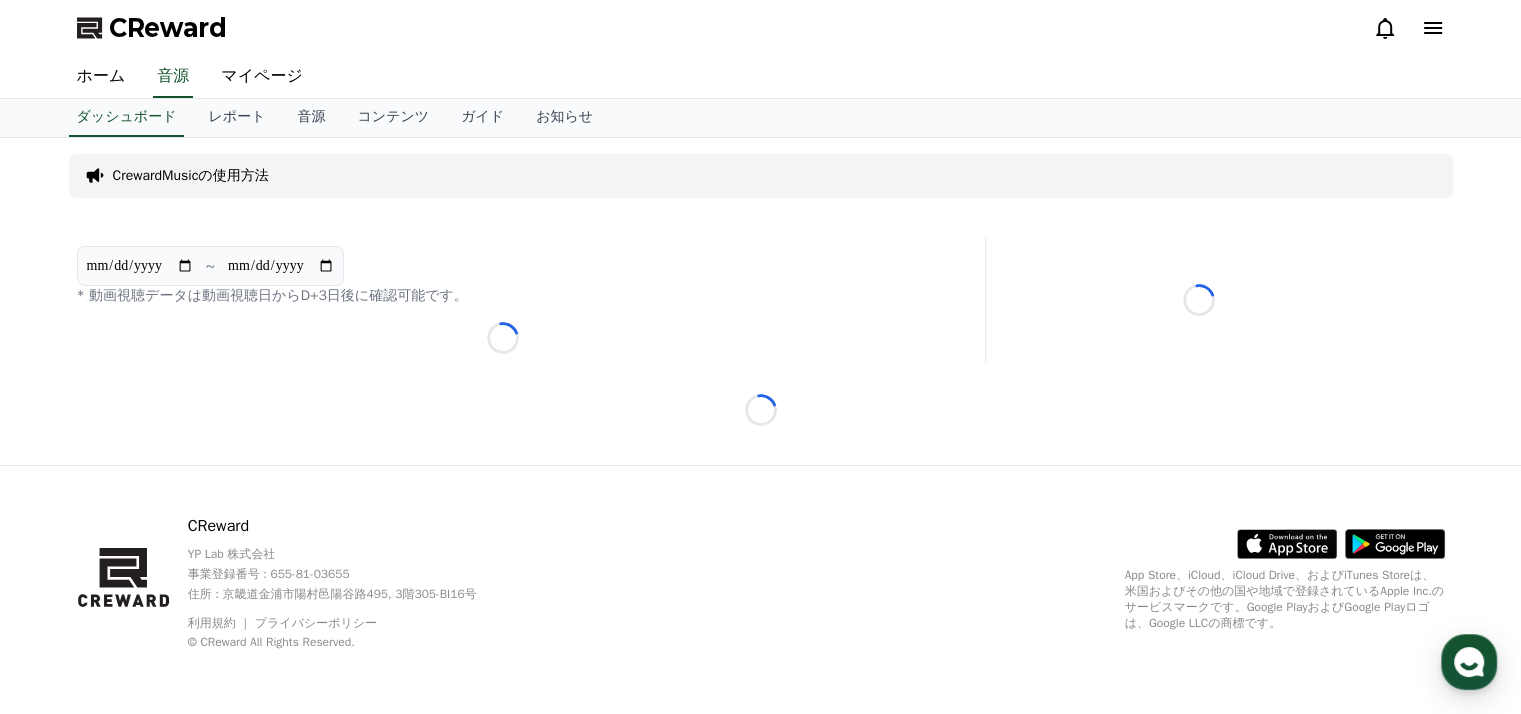 click on "**********" at bounding box center (503, 276) 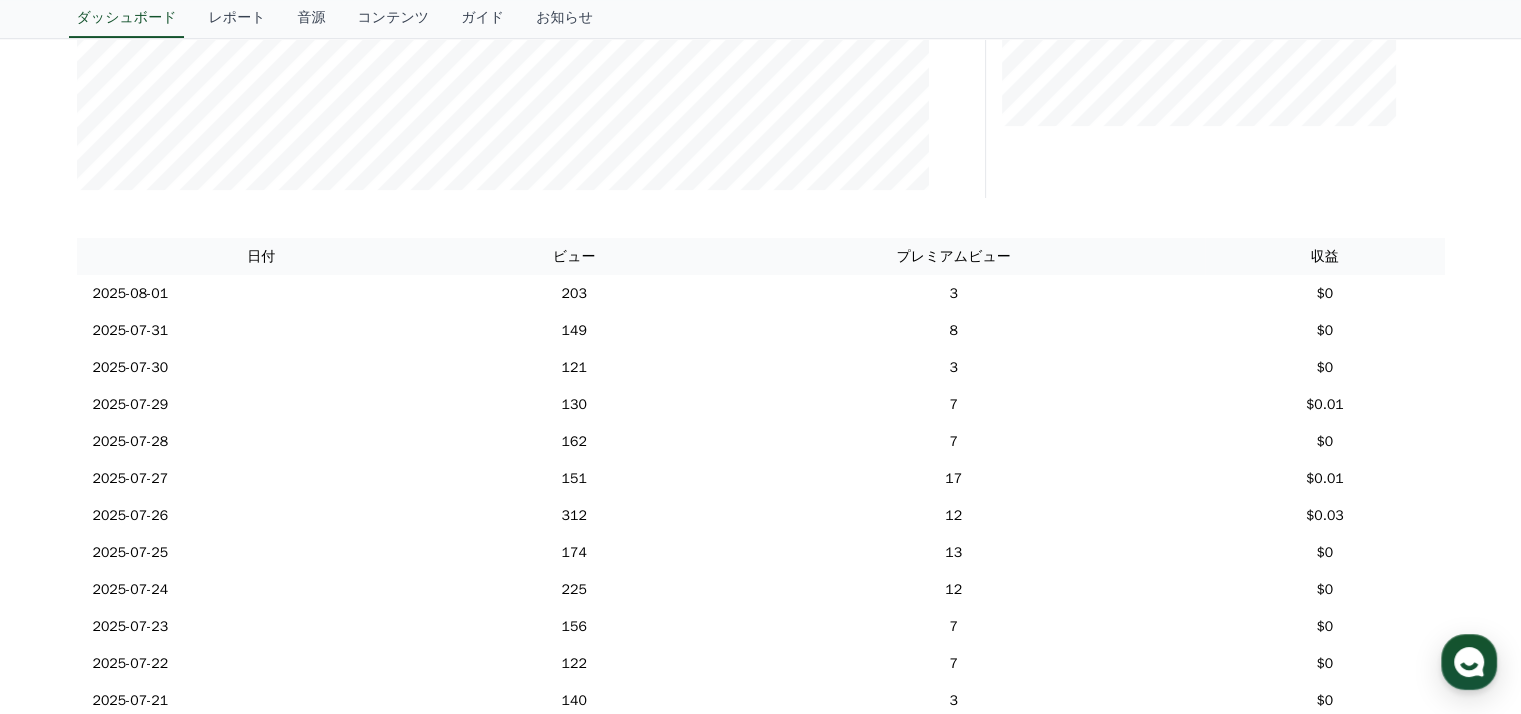 scroll, scrollTop: 1200, scrollLeft: 0, axis: vertical 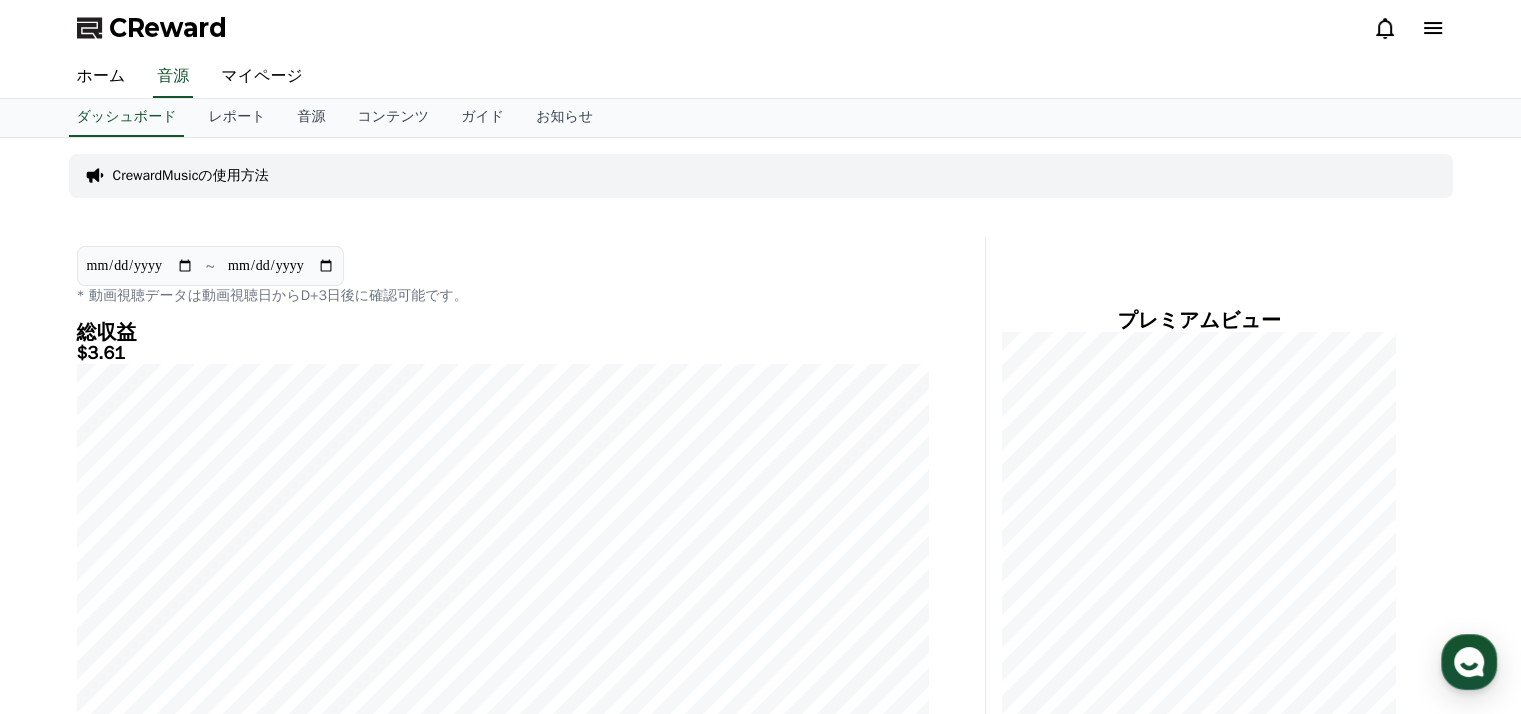 click on "**********" at bounding box center (140, 266) 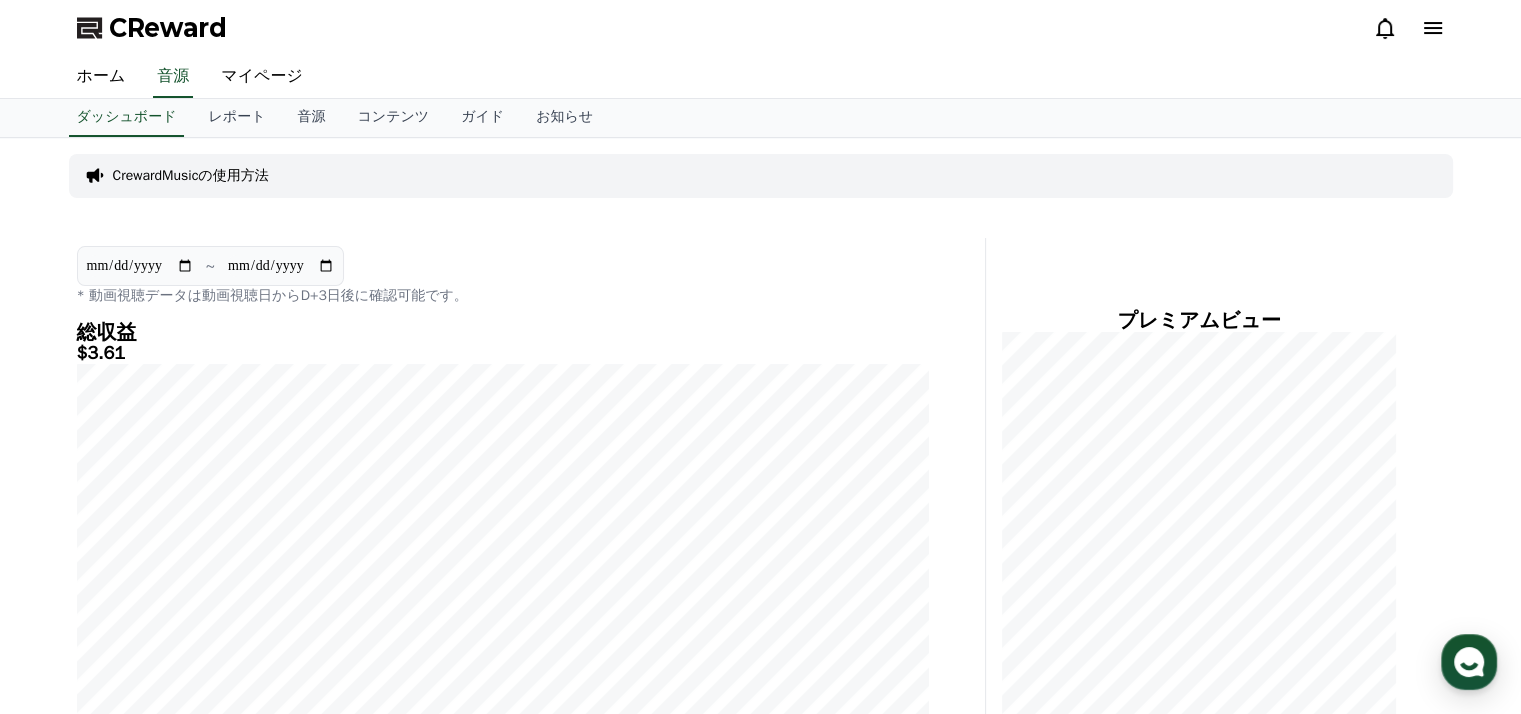 type on "**********" 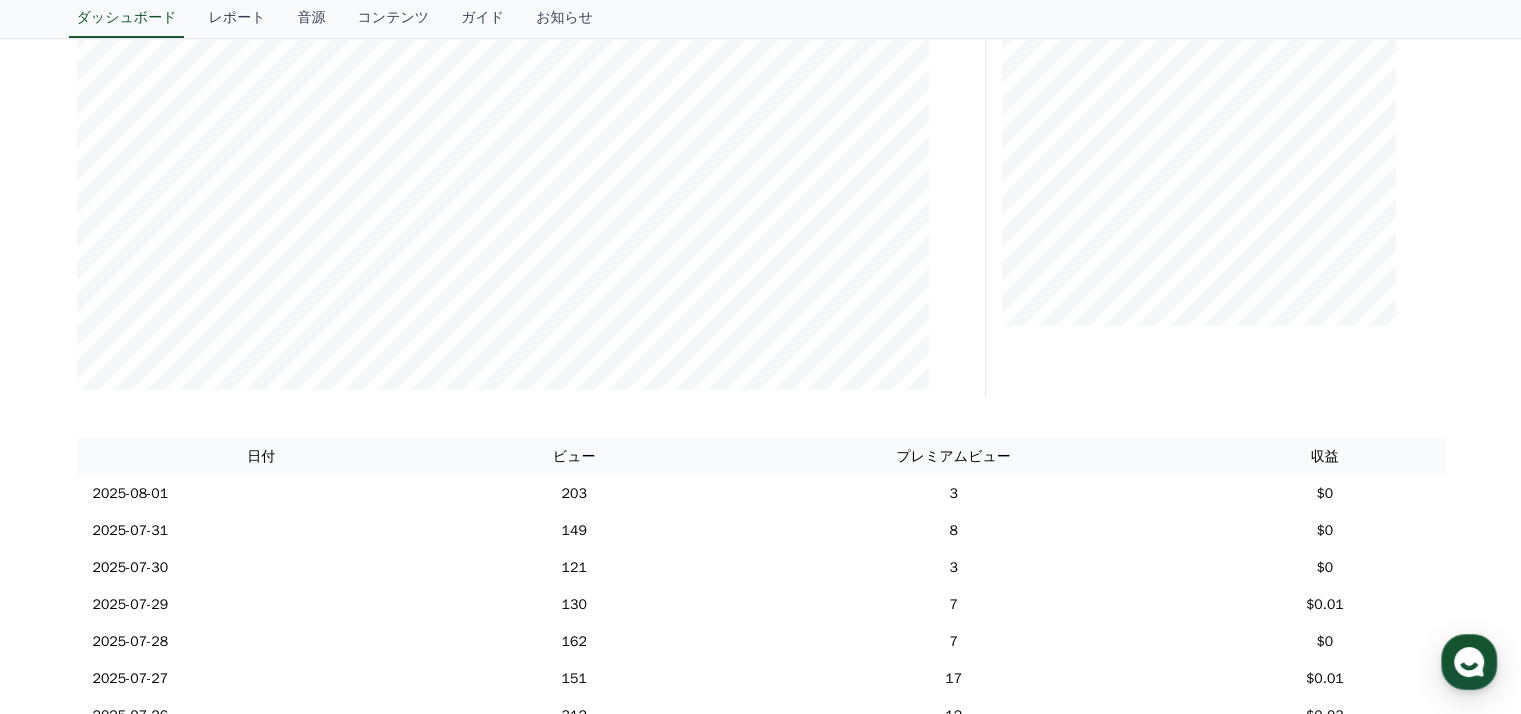 scroll, scrollTop: 600, scrollLeft: 0, axis: vertical 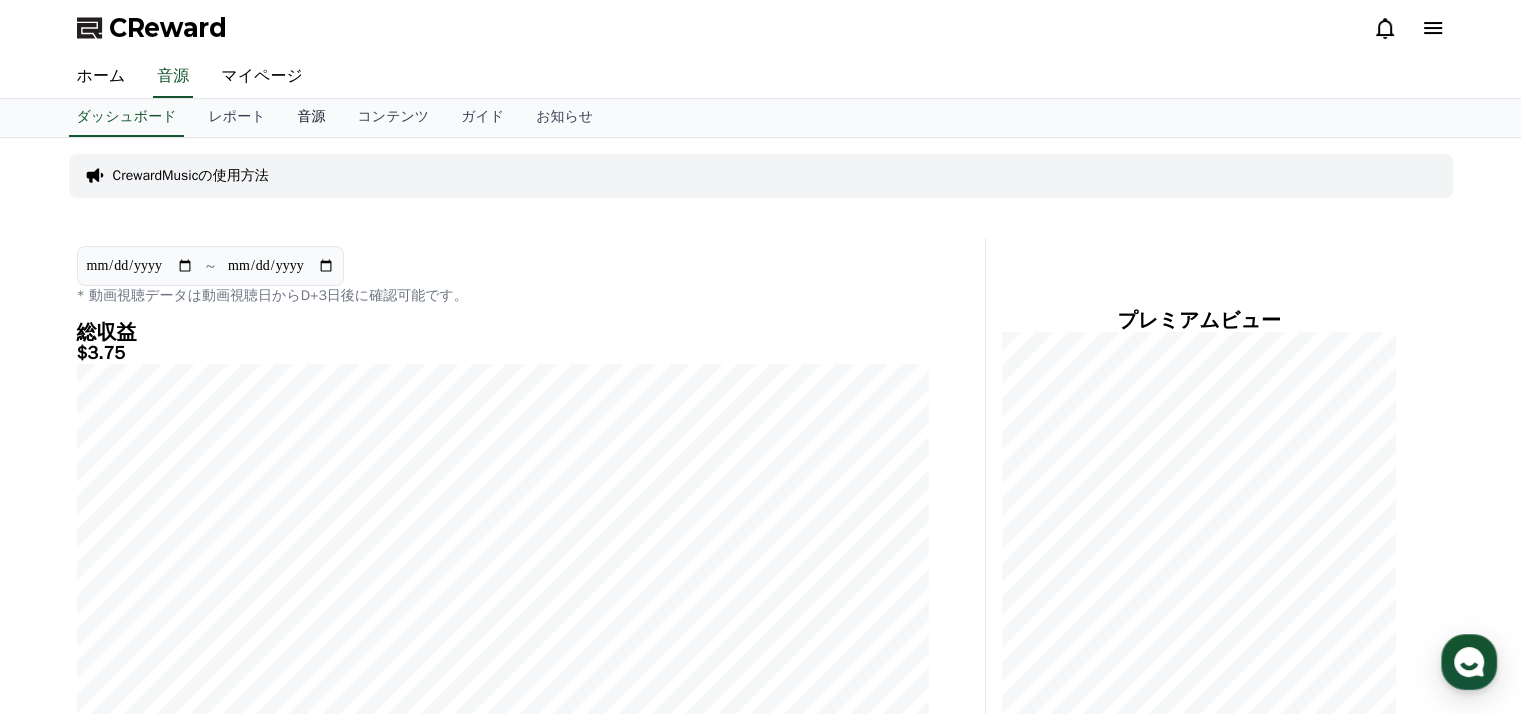 click on "音源" at bounding box center [311, 118] 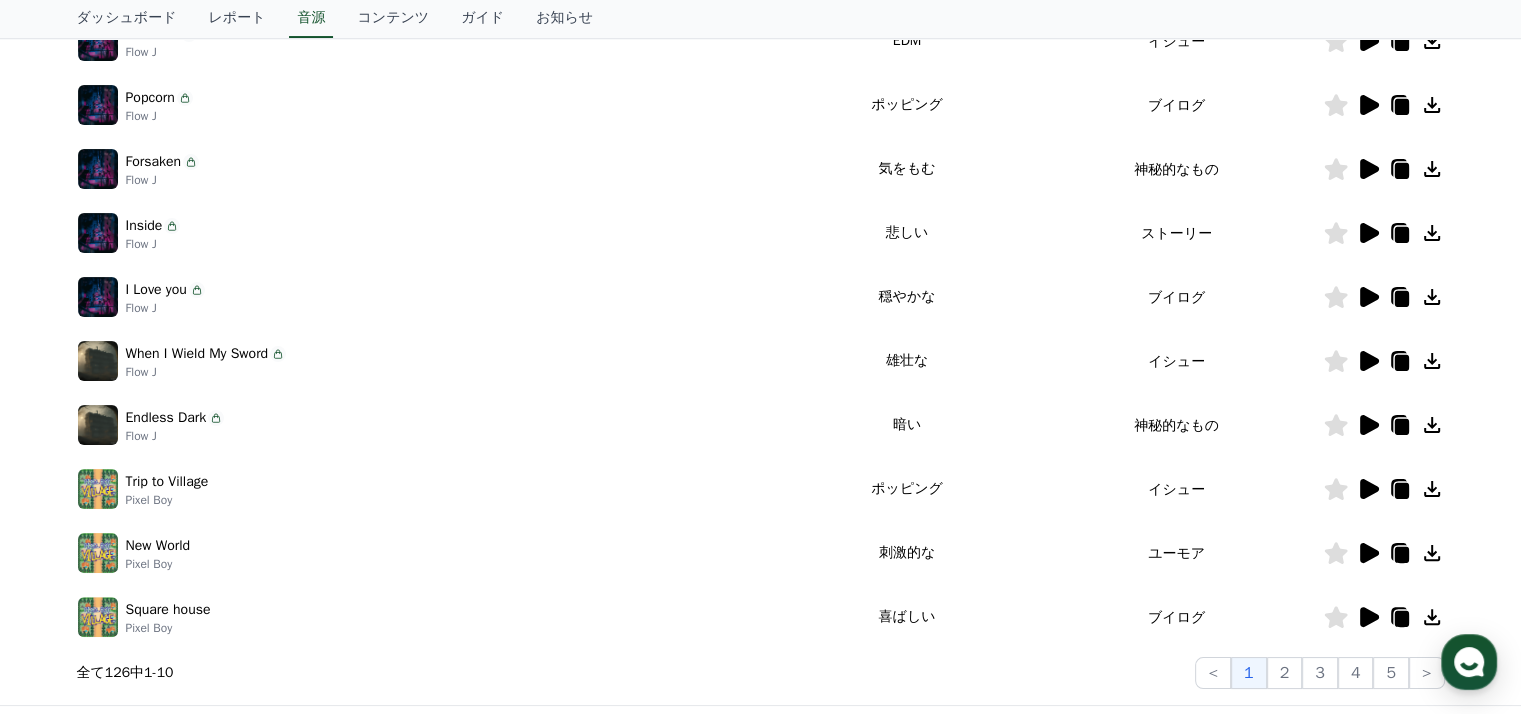 scroll, scrollTop: 0, scrollLeft: 0, axis: both 